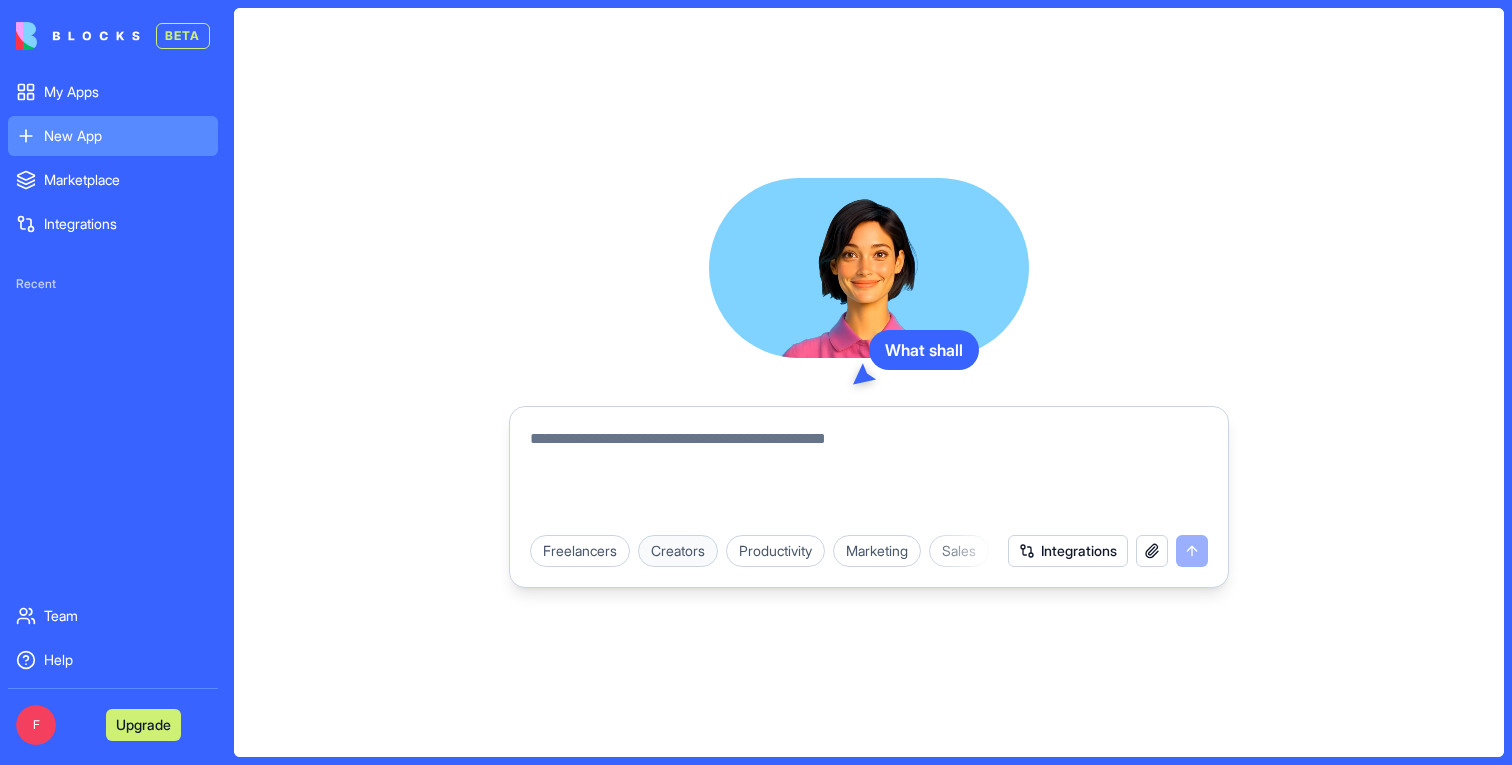 scroll, scrollTop: 0, scrollLeft: 0, axis: both 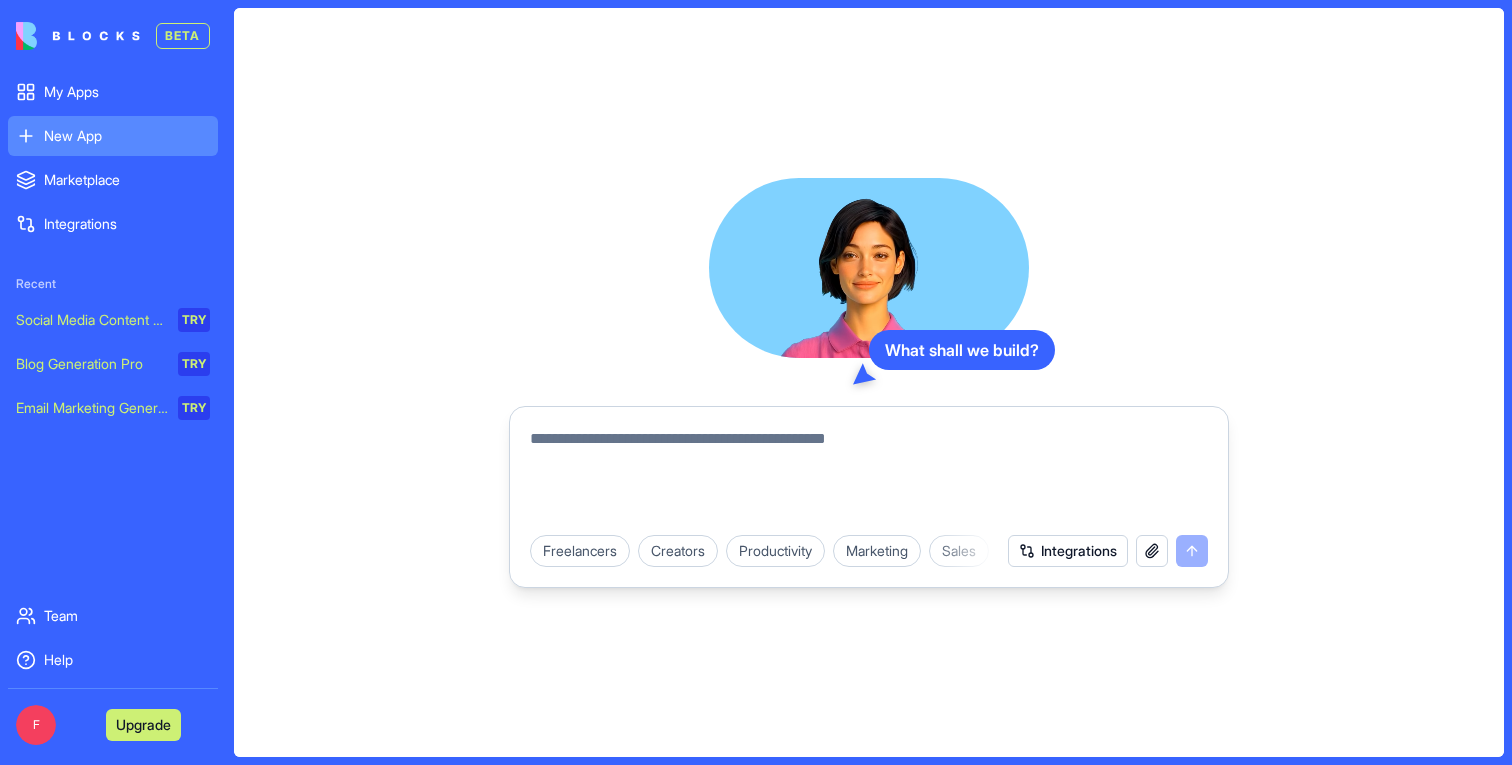 click at bounding box center (869, 475) 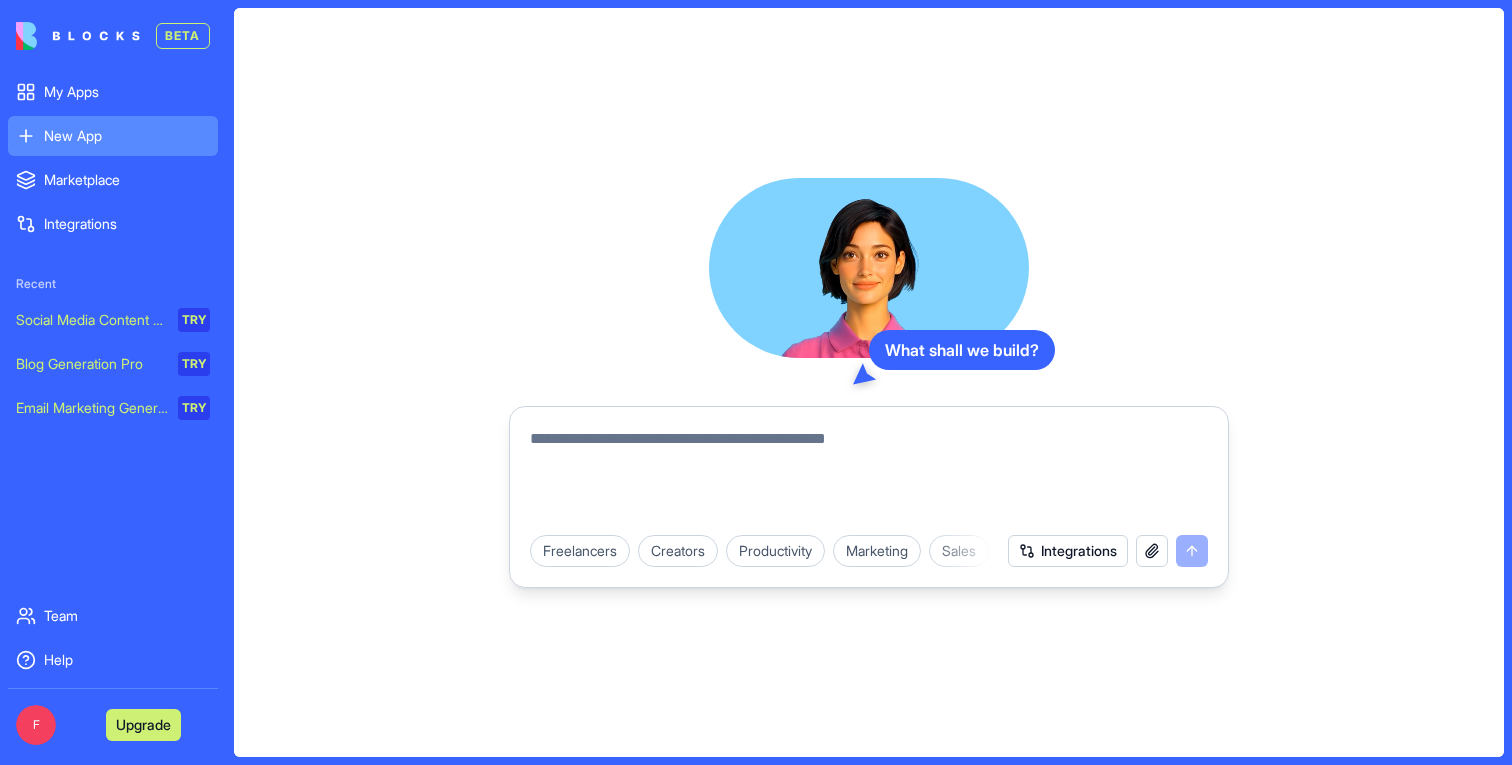 paste on "**********" 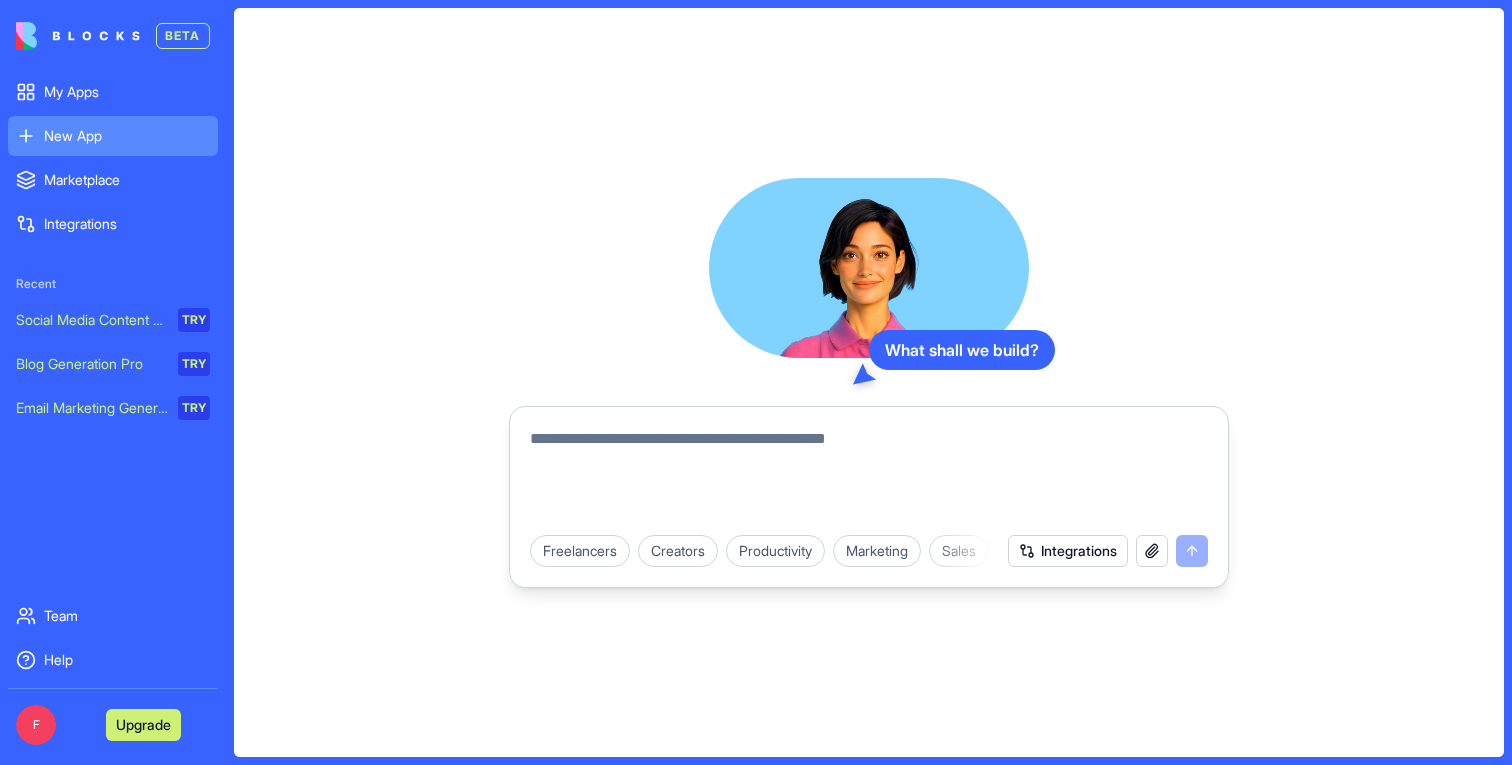 type on "**********" 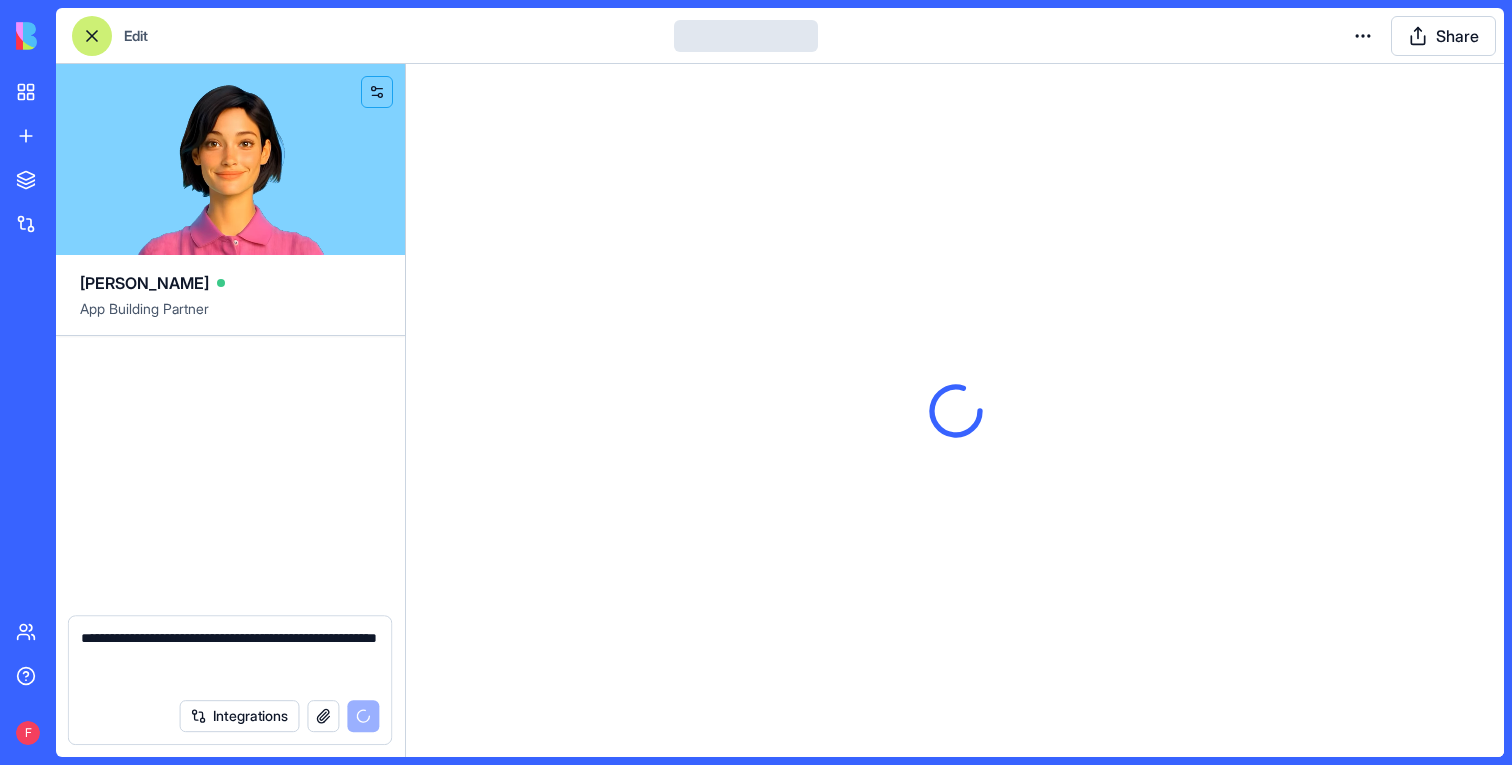 type 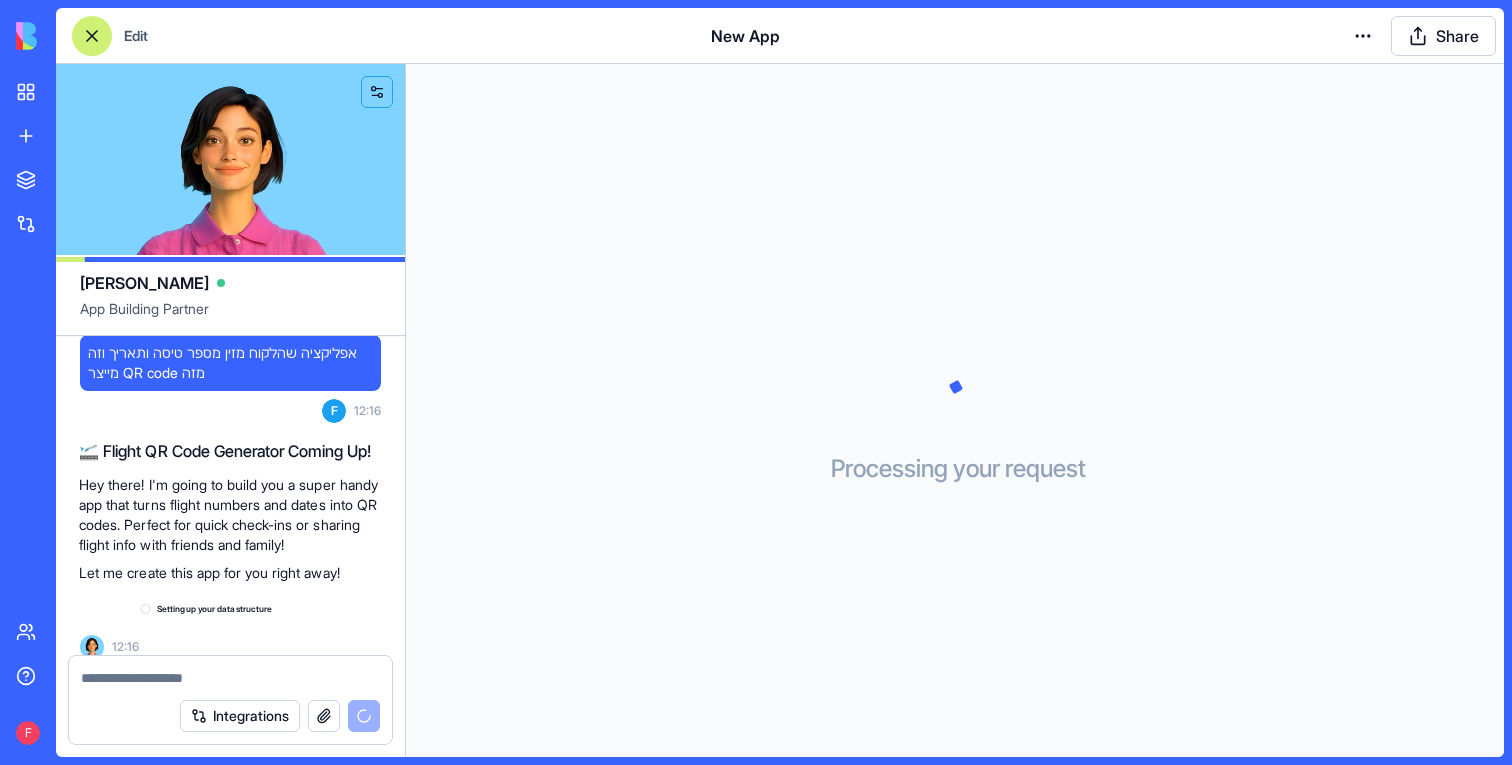 scroll, scrollTop: 49, scrollLeft: 0, axis: vertical 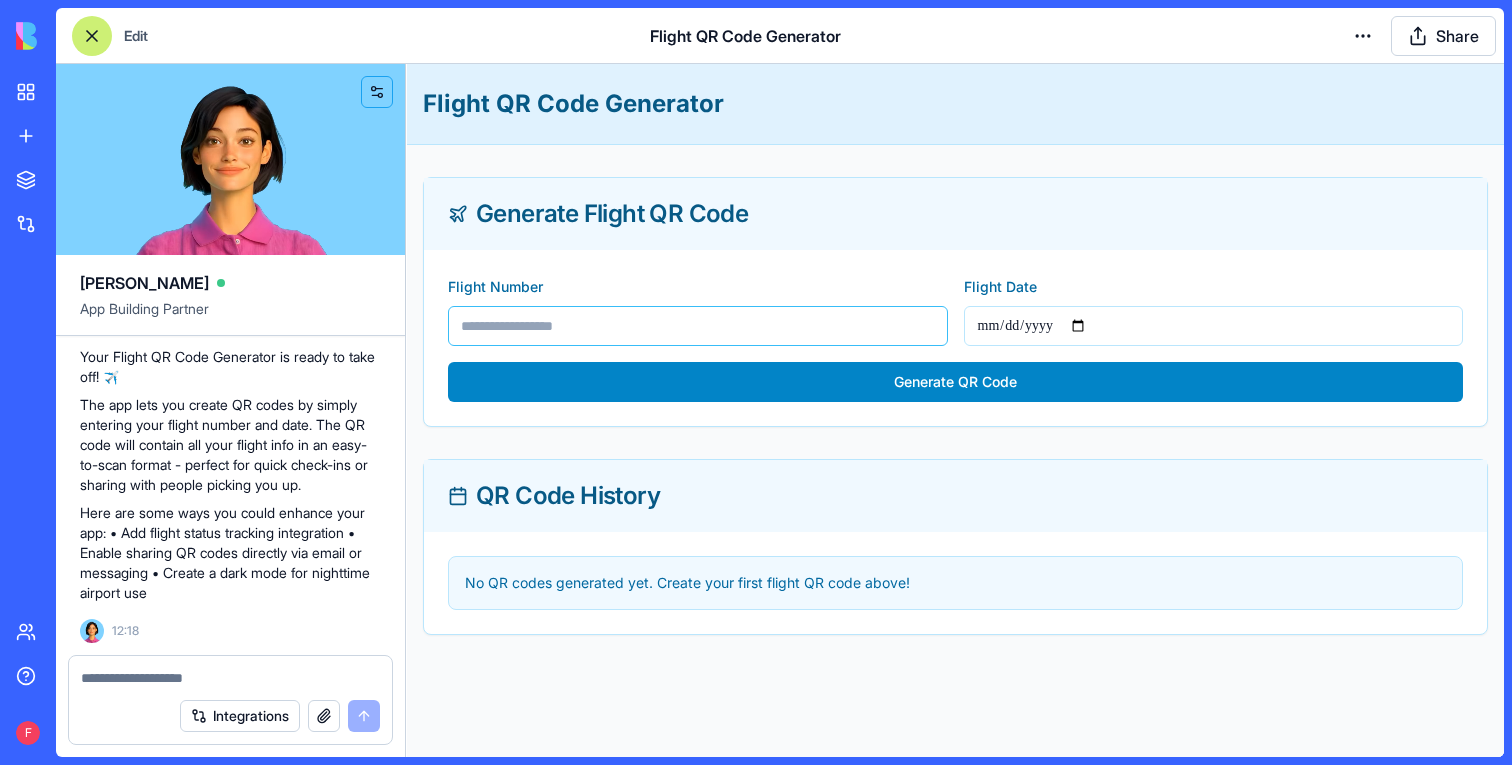 click on "Flight Number" at bounding box center (698, 326) 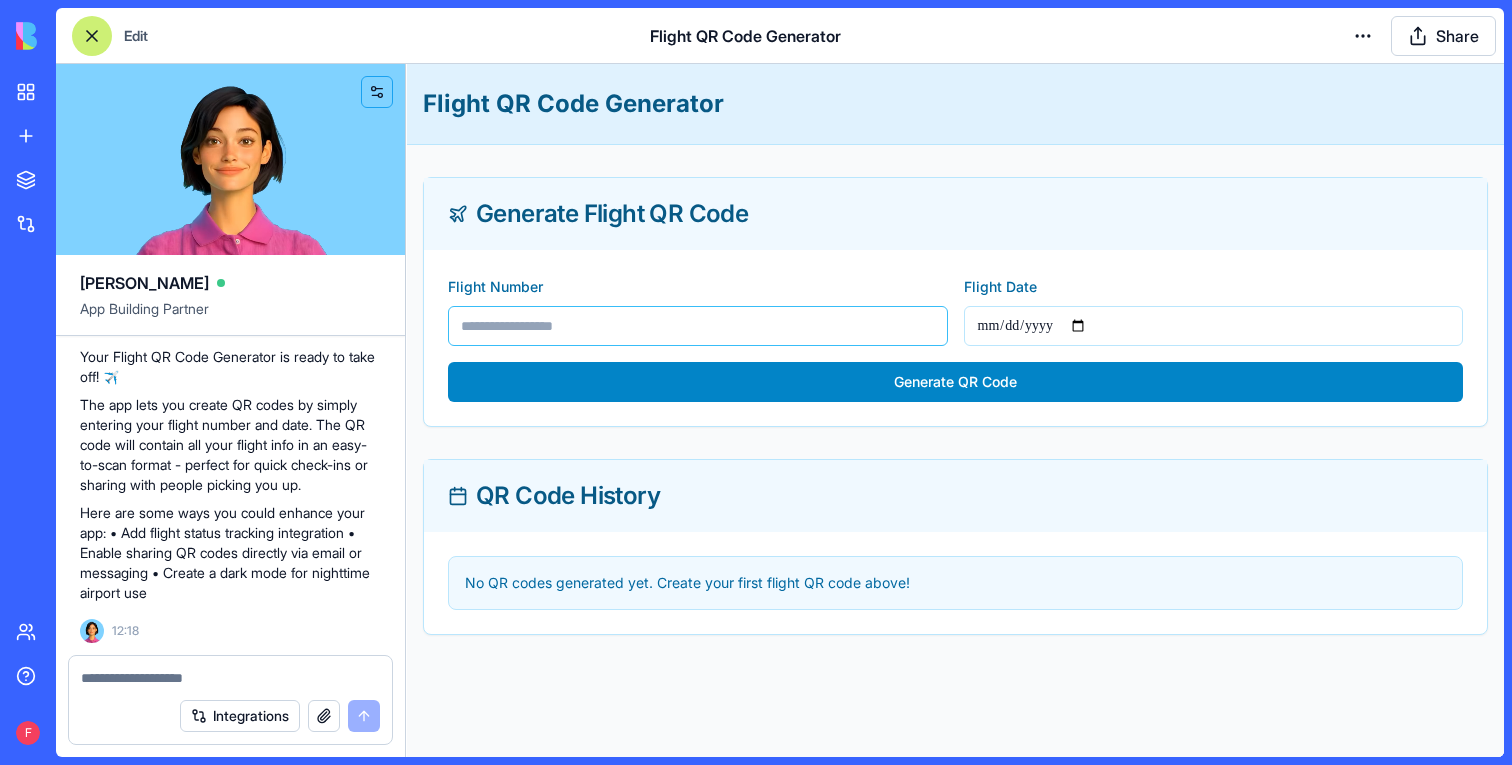 type on "*****" 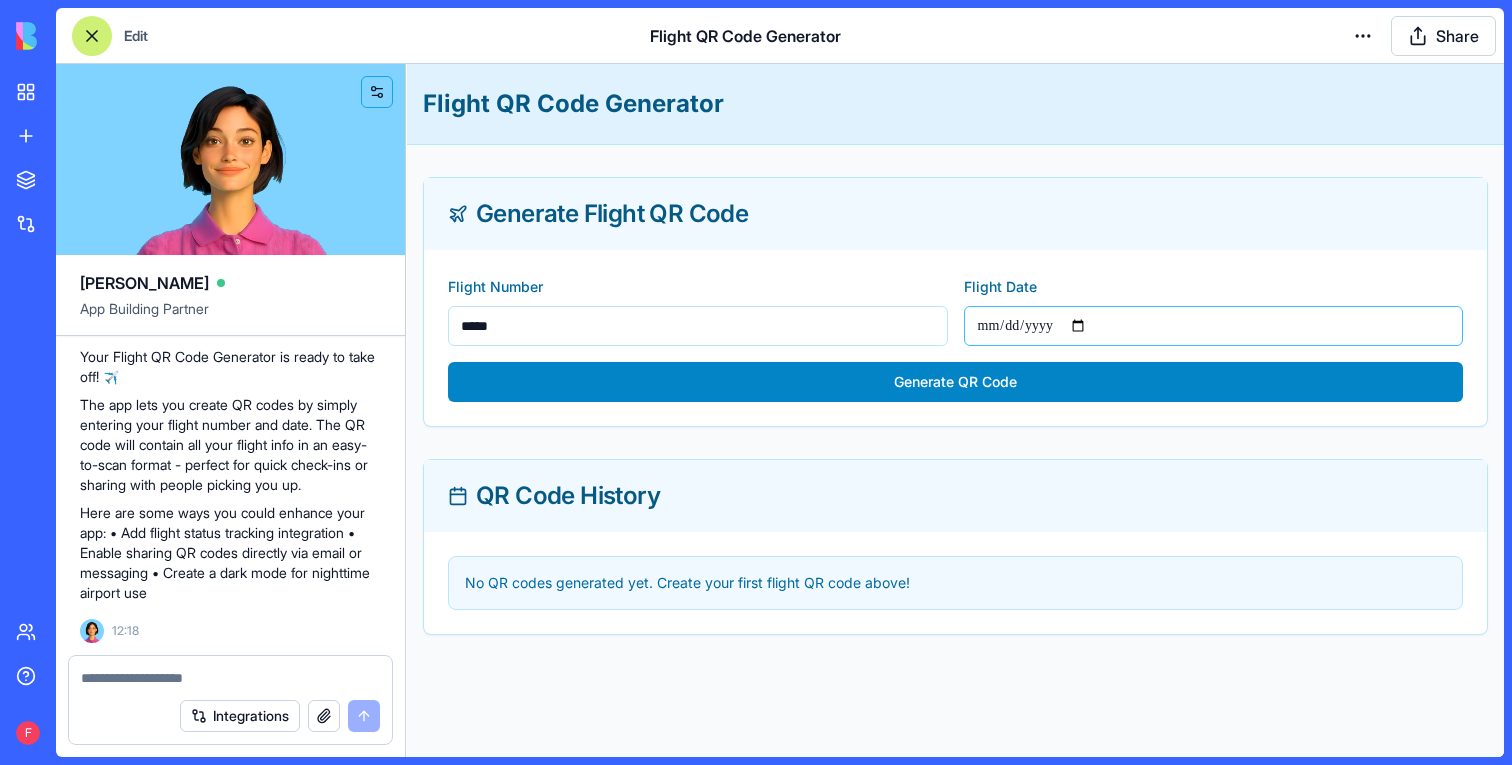 click on "Flight Date" at bounding box center (1214, 326) 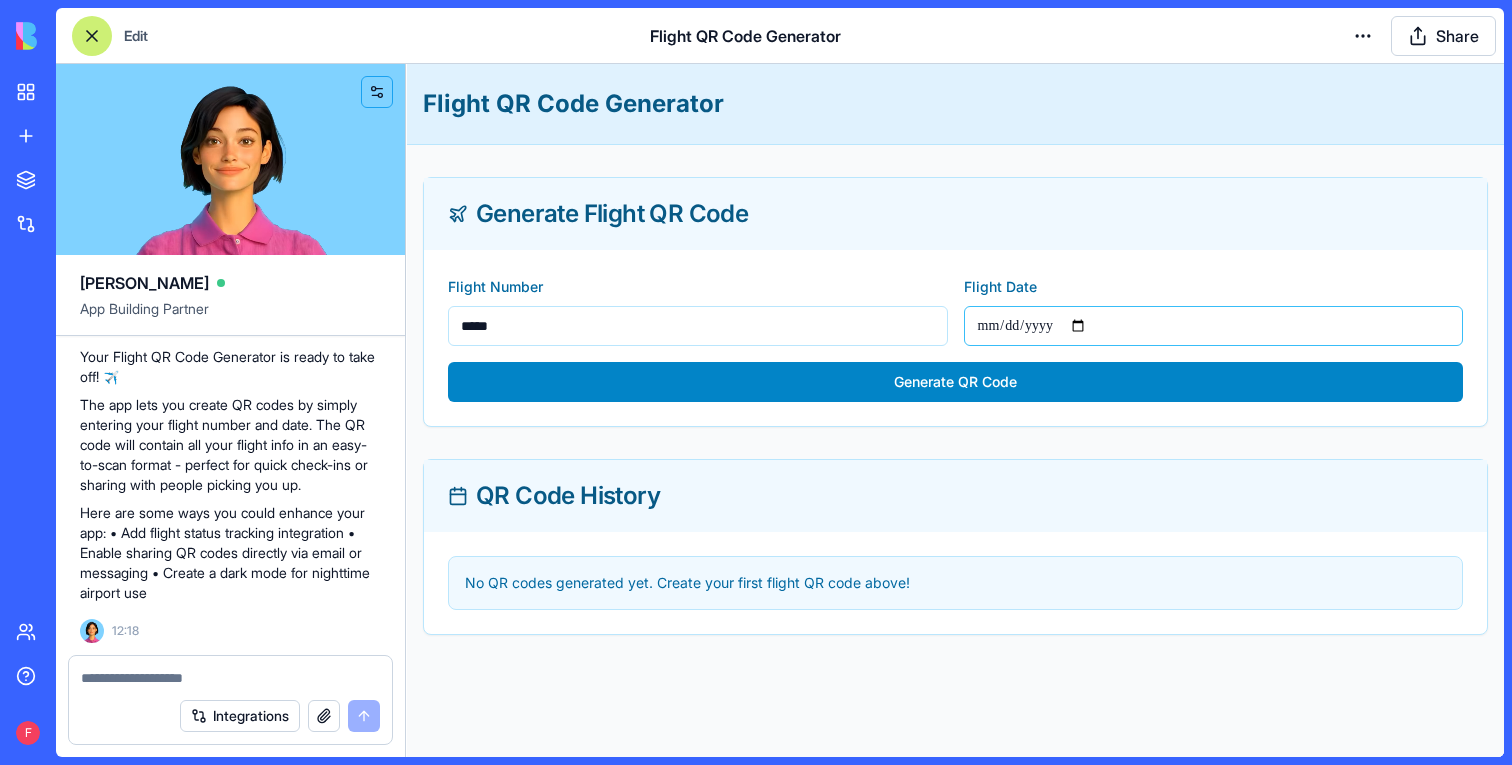 type on "**********" 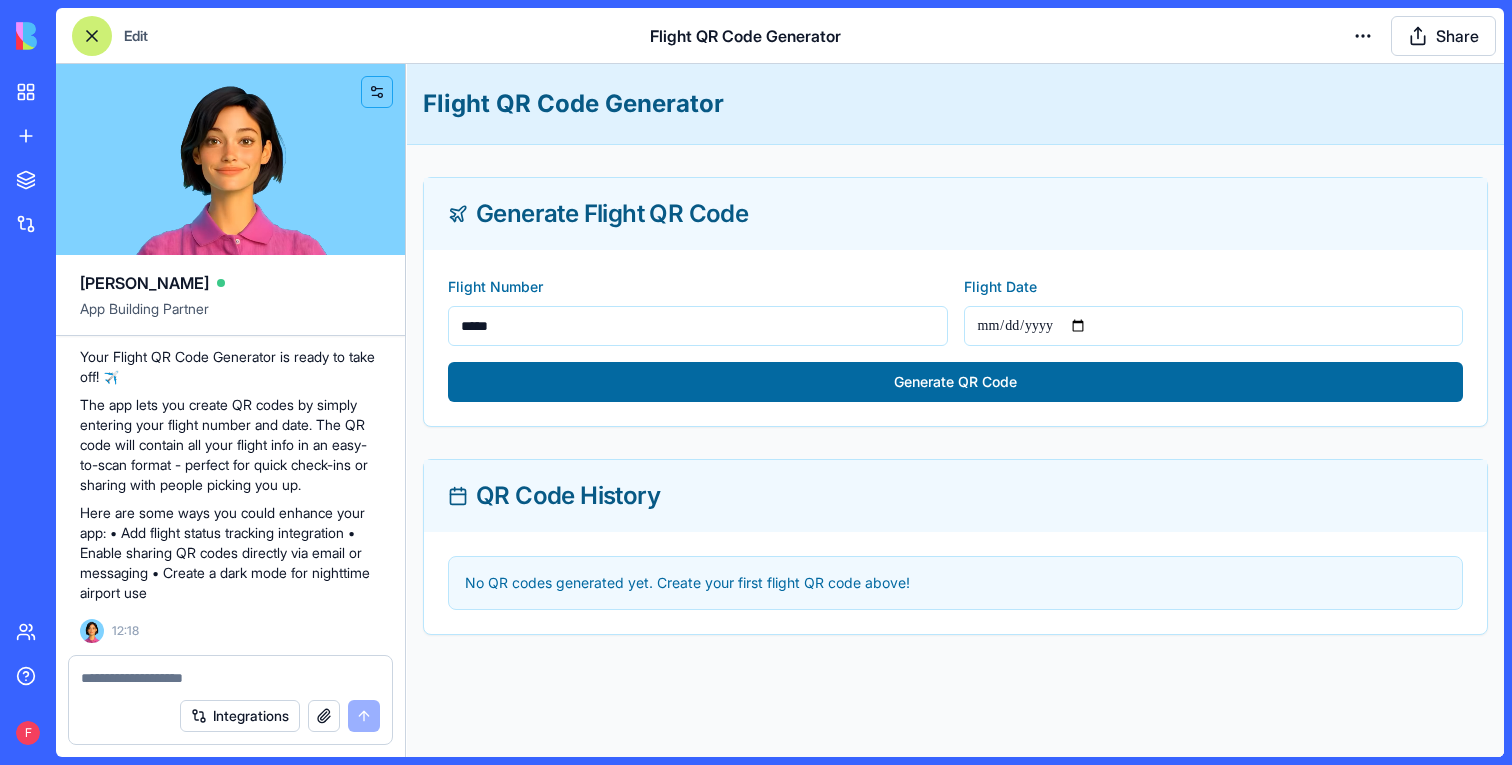 click on "Generate QR Code" at bounding box center [955, 382] 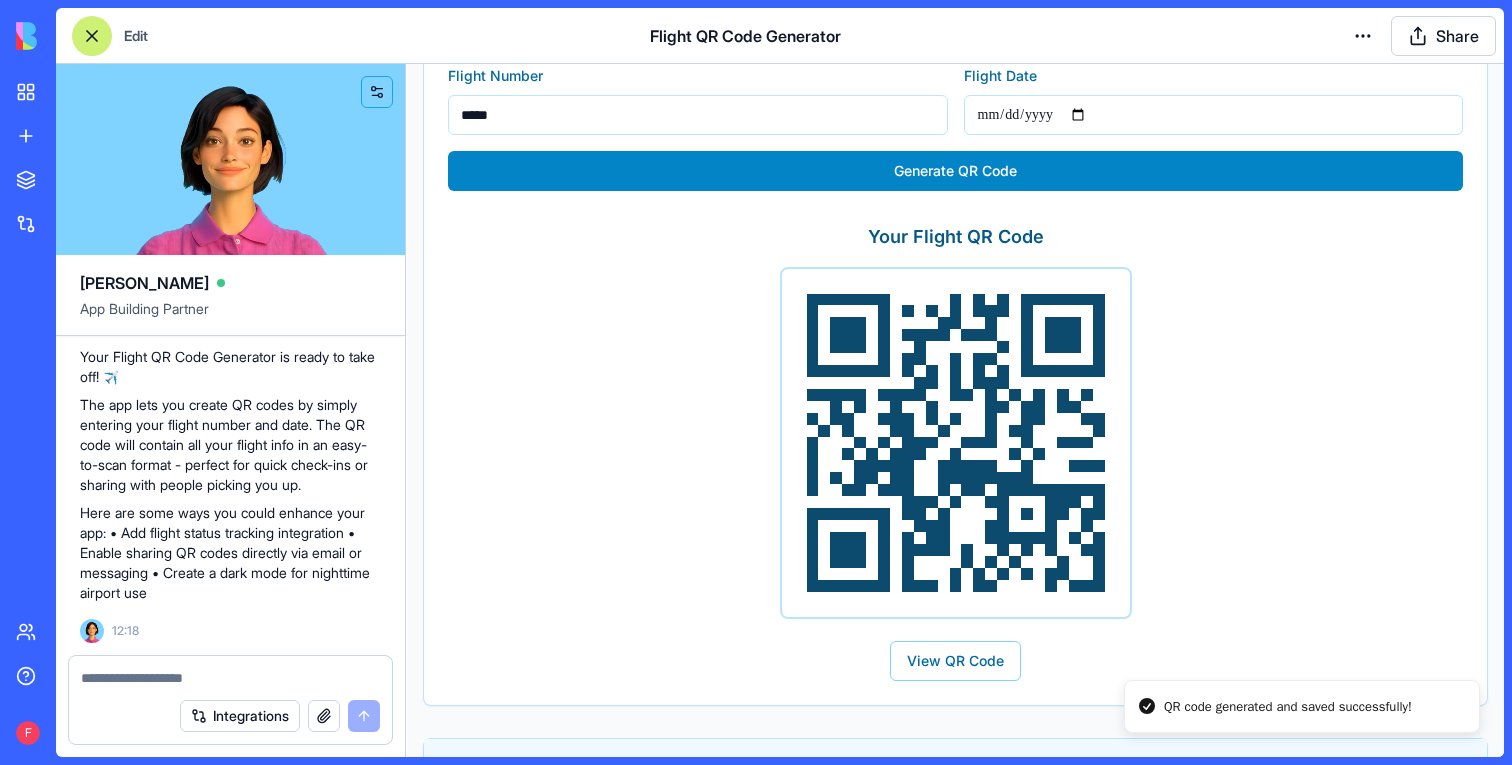 scroll, scrollTop: 222, scrollLeft: 0, axis: vertical 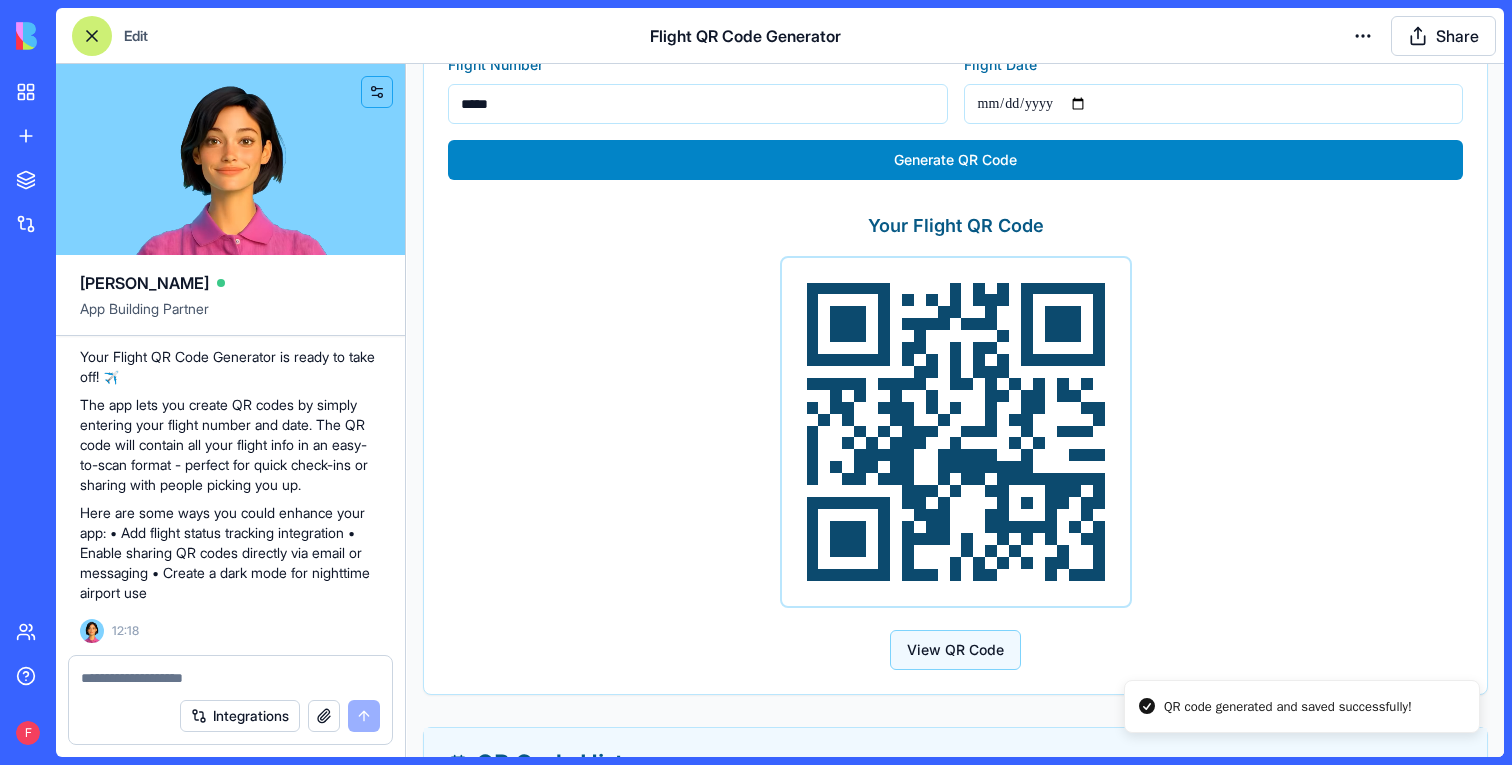 click on "View QR Code" at bounding box center [955, 650] 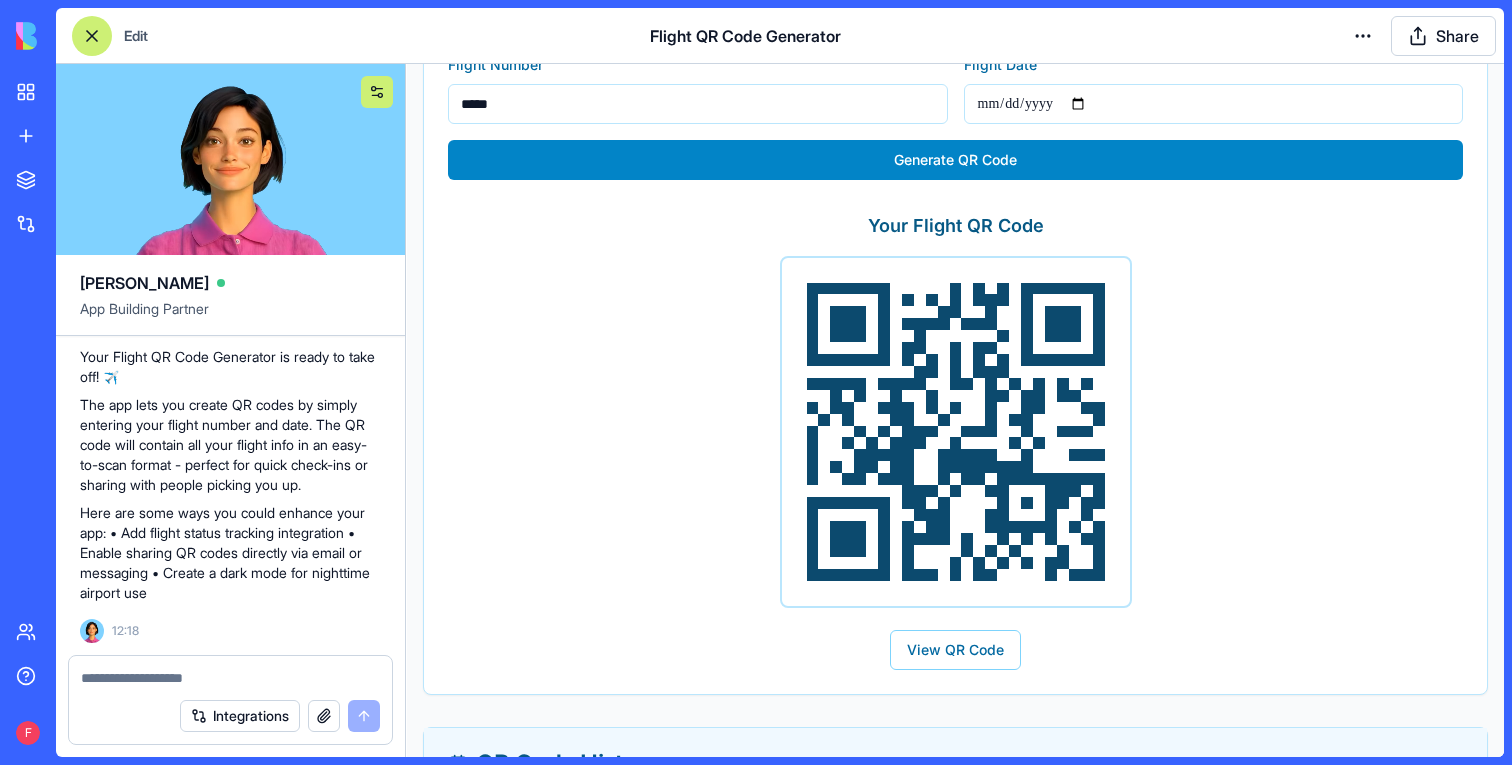 click at bounding box center (377, 92) 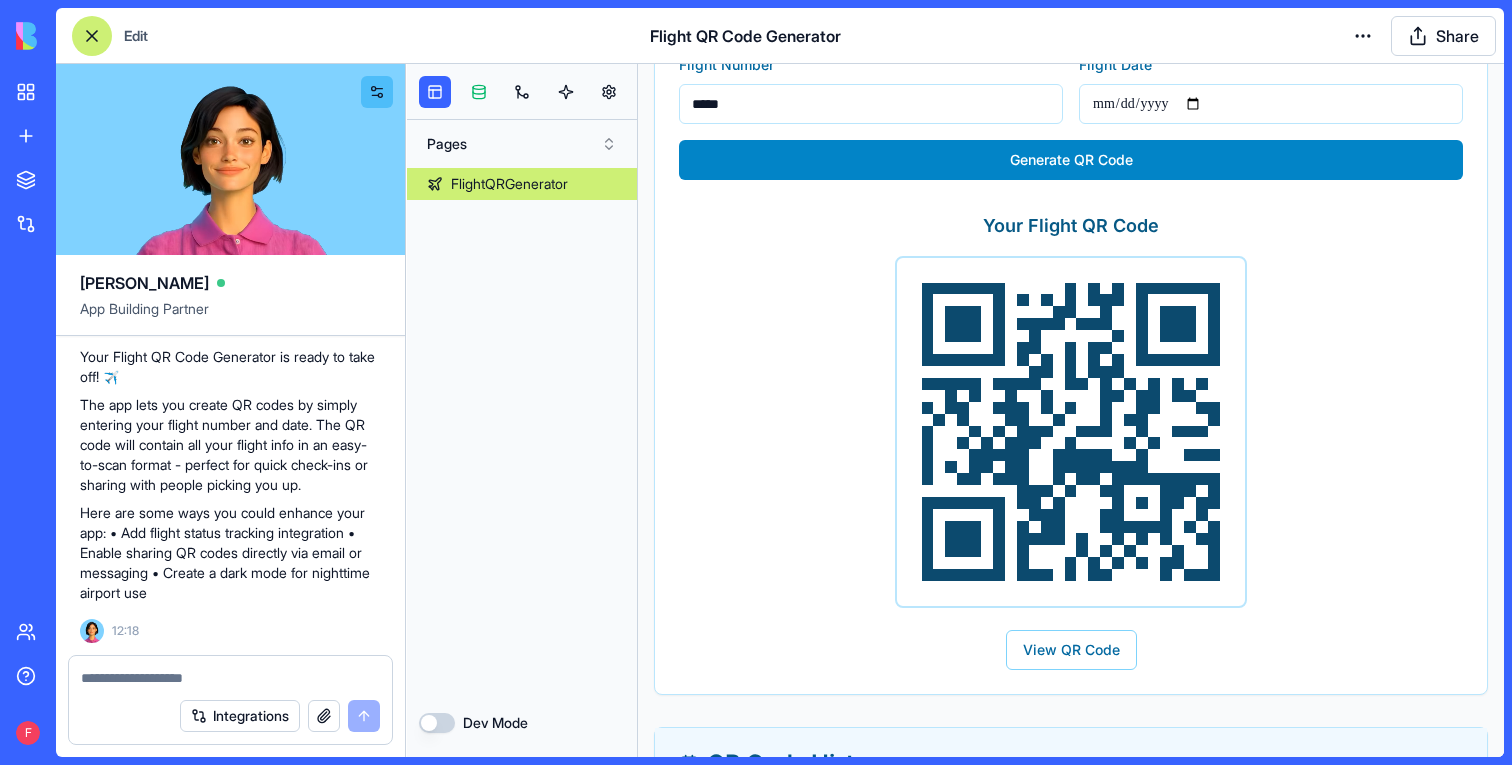 click at bounding box center (479, 92) 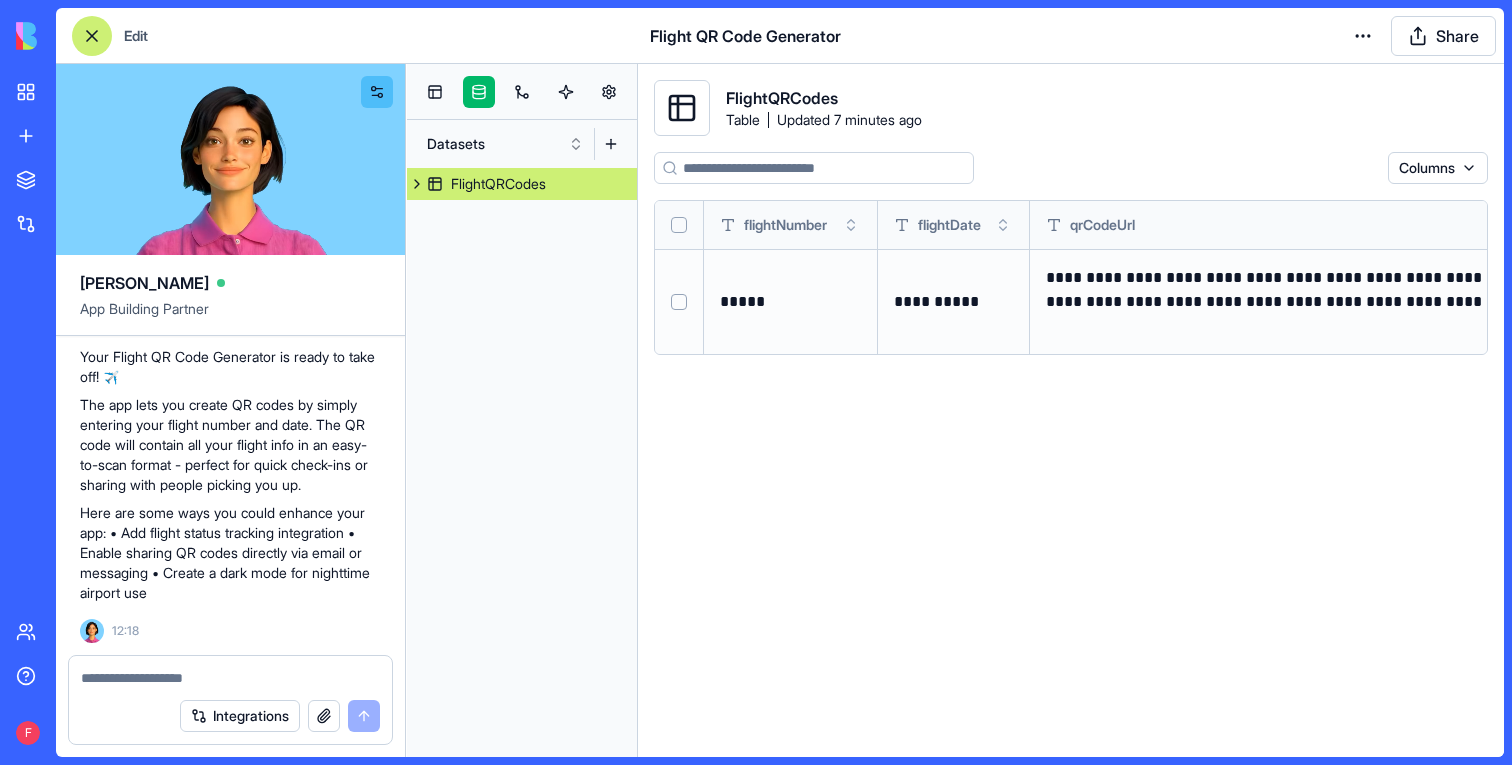 scroll, scrollTop: 0, scrollLeft: 326, axis: horizontal 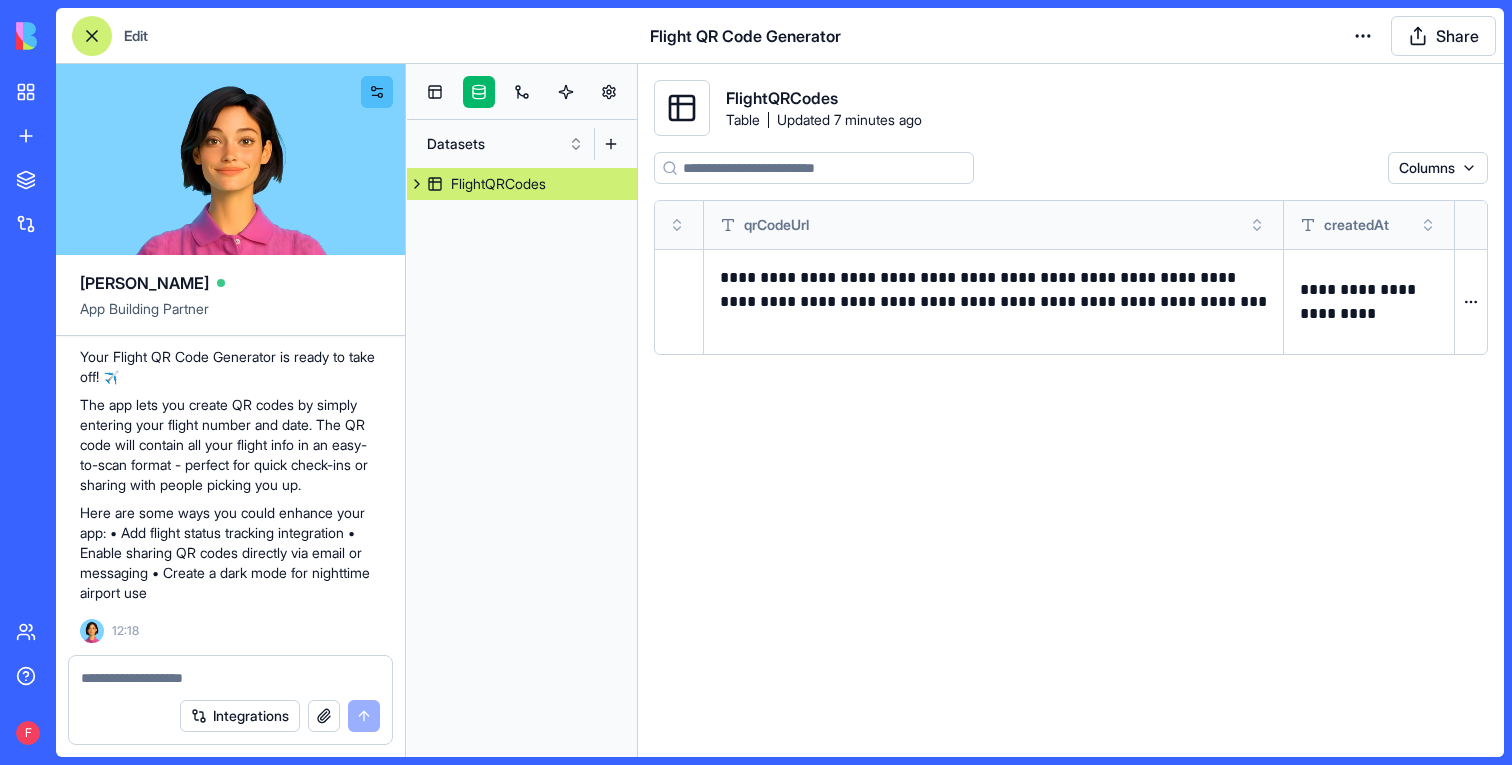 click at bounding box center [92, 36] 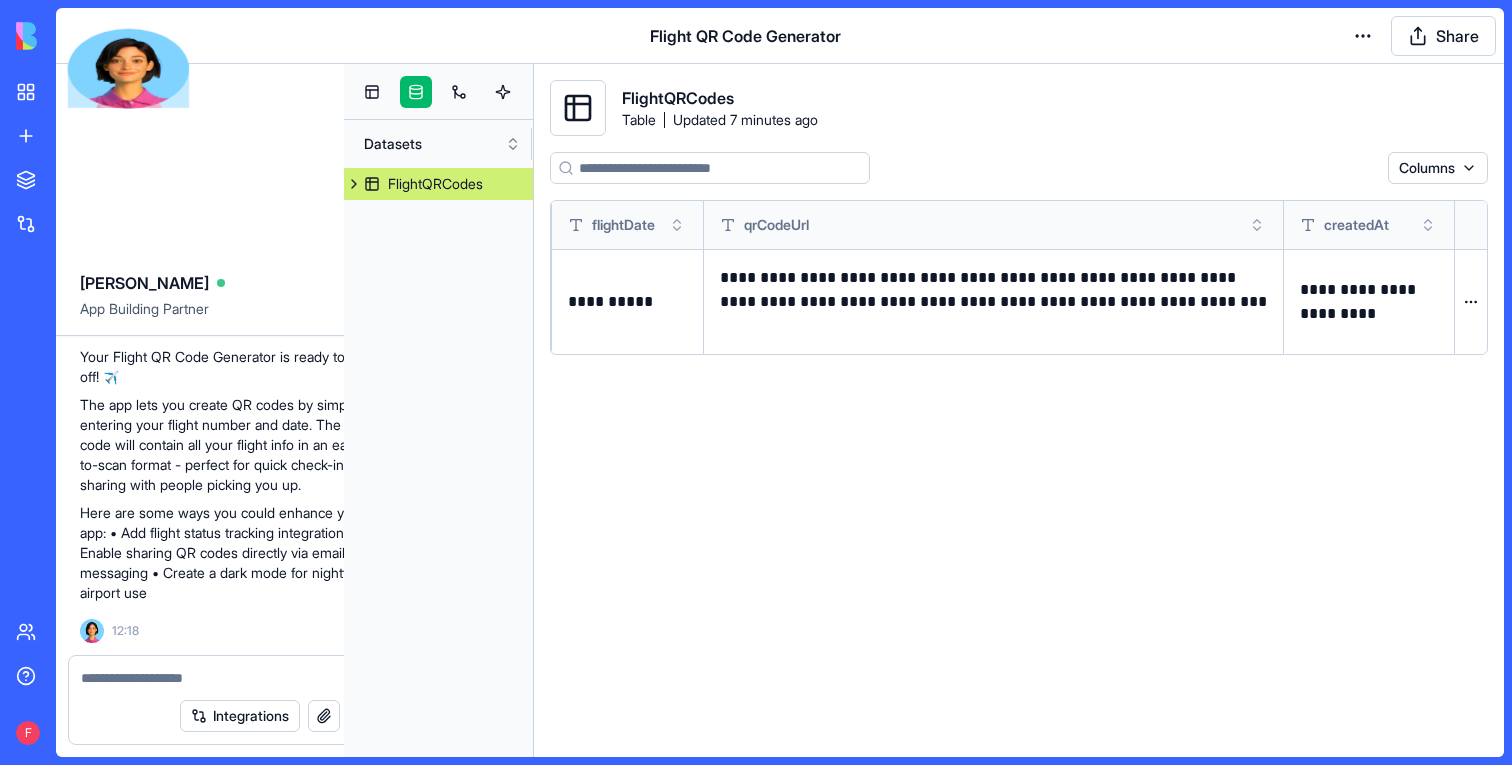 scroll, scrollTop: 0, scrollLeft: 0, axis: both 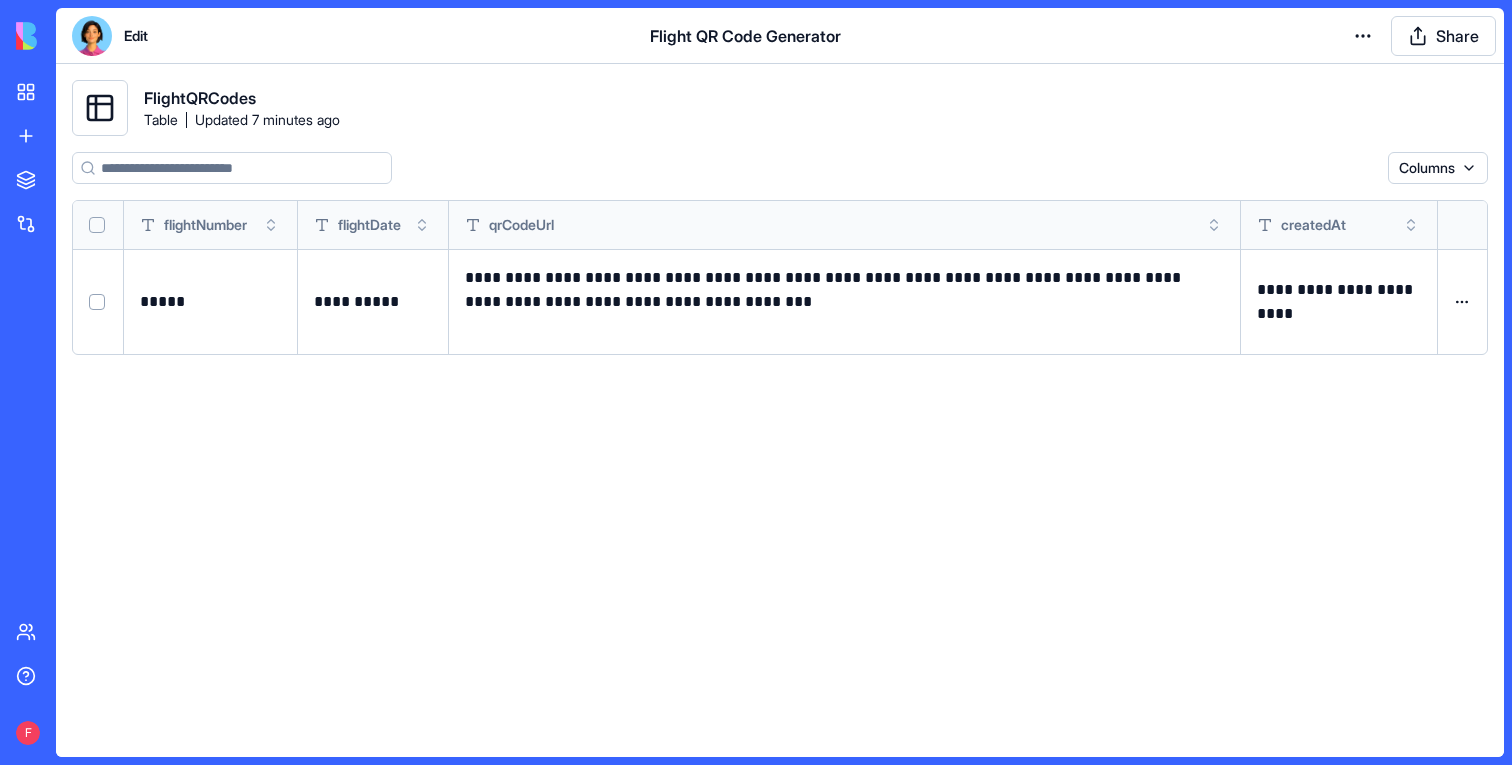 click at bounding box center (92, 36) 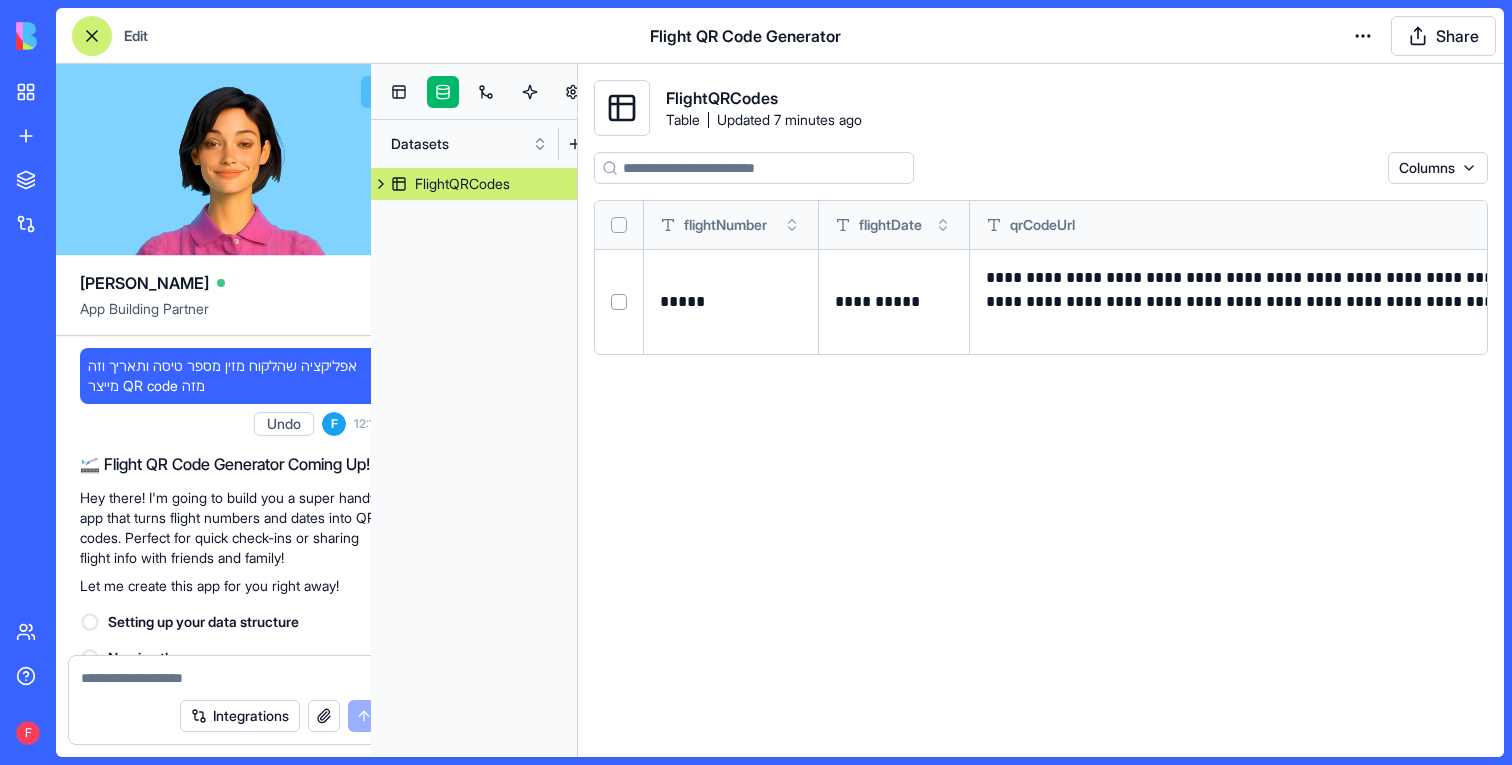 scroll, scrollTop: 505, scrollLeft: 0, axis: vertical 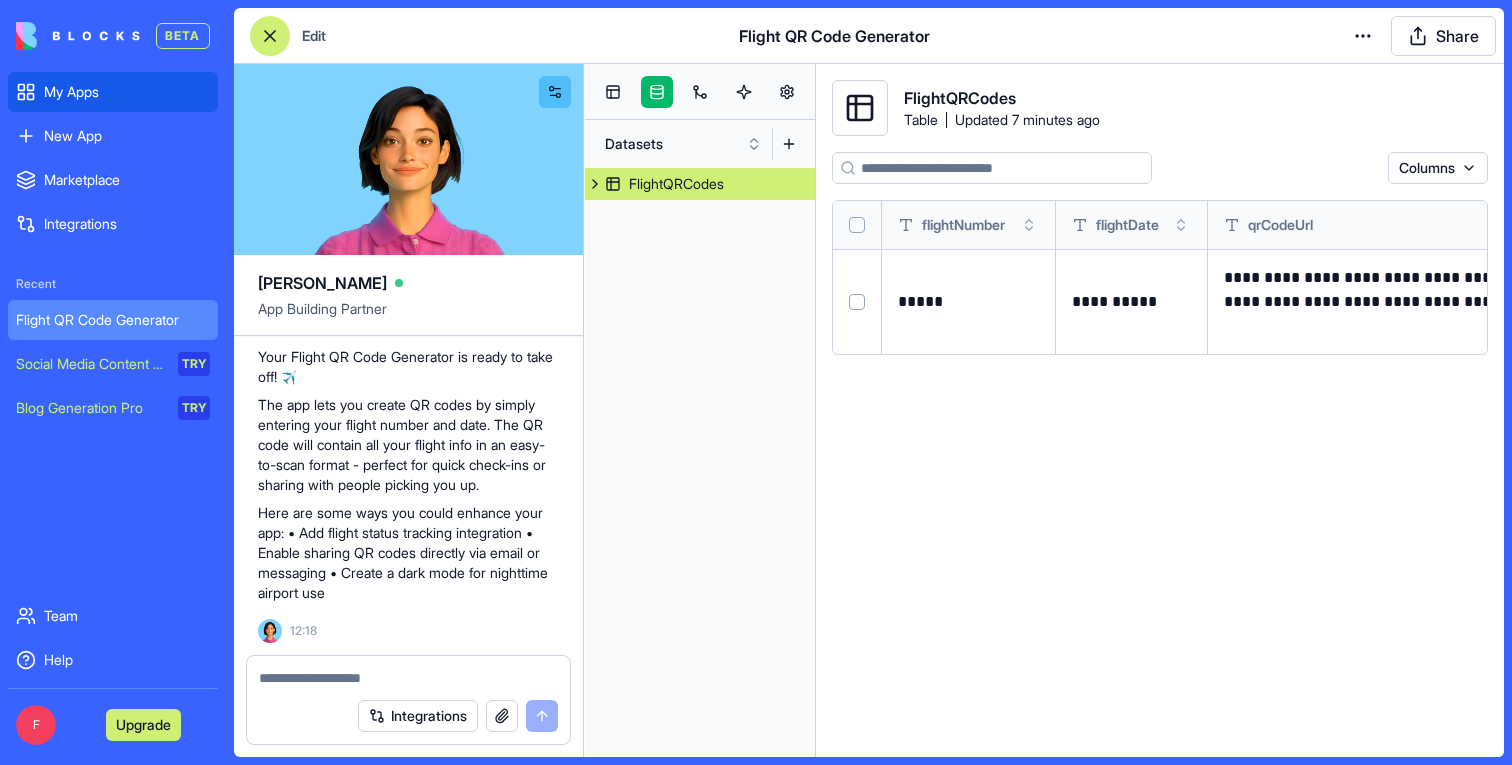 click on "My Apps" at bounding box center [113, 92] 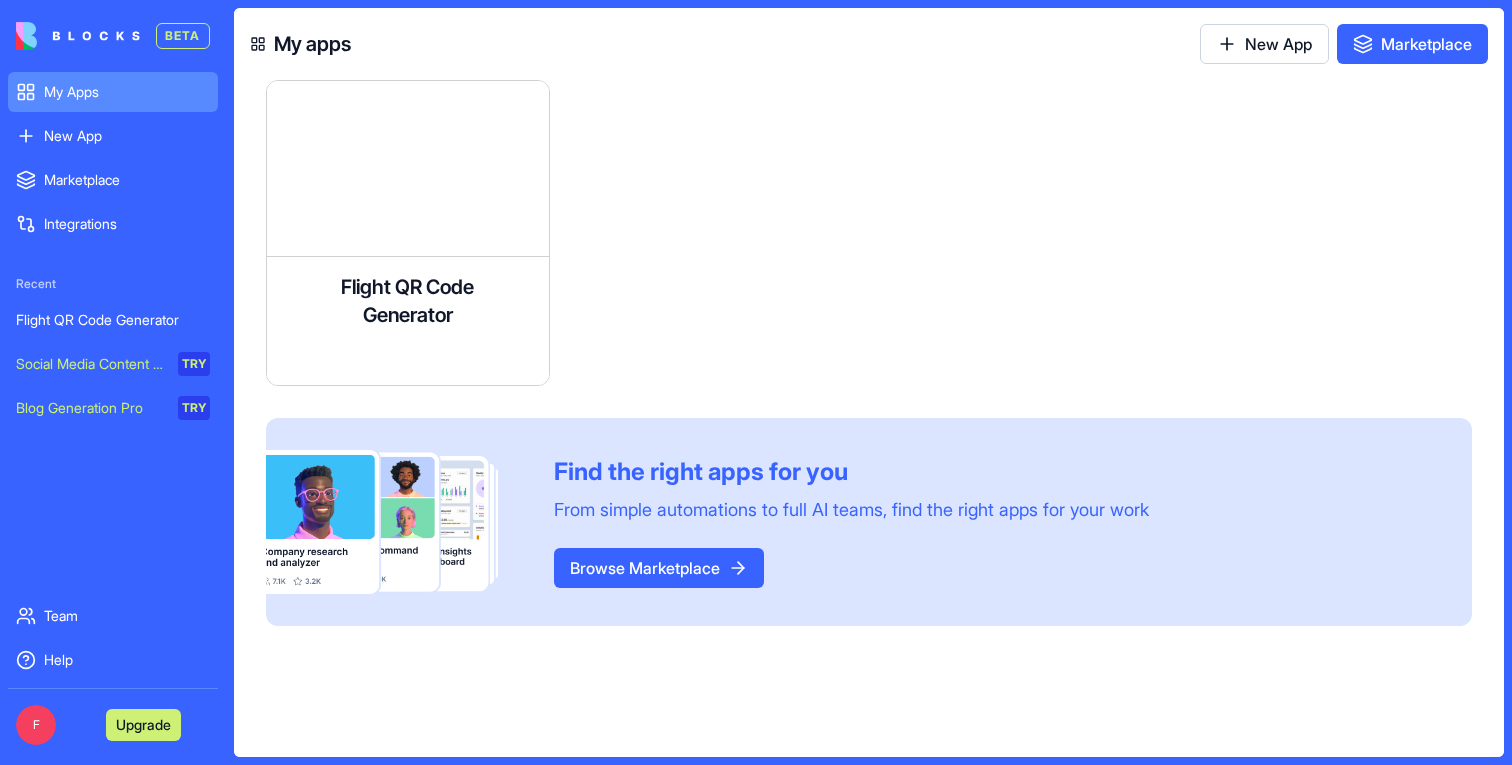type 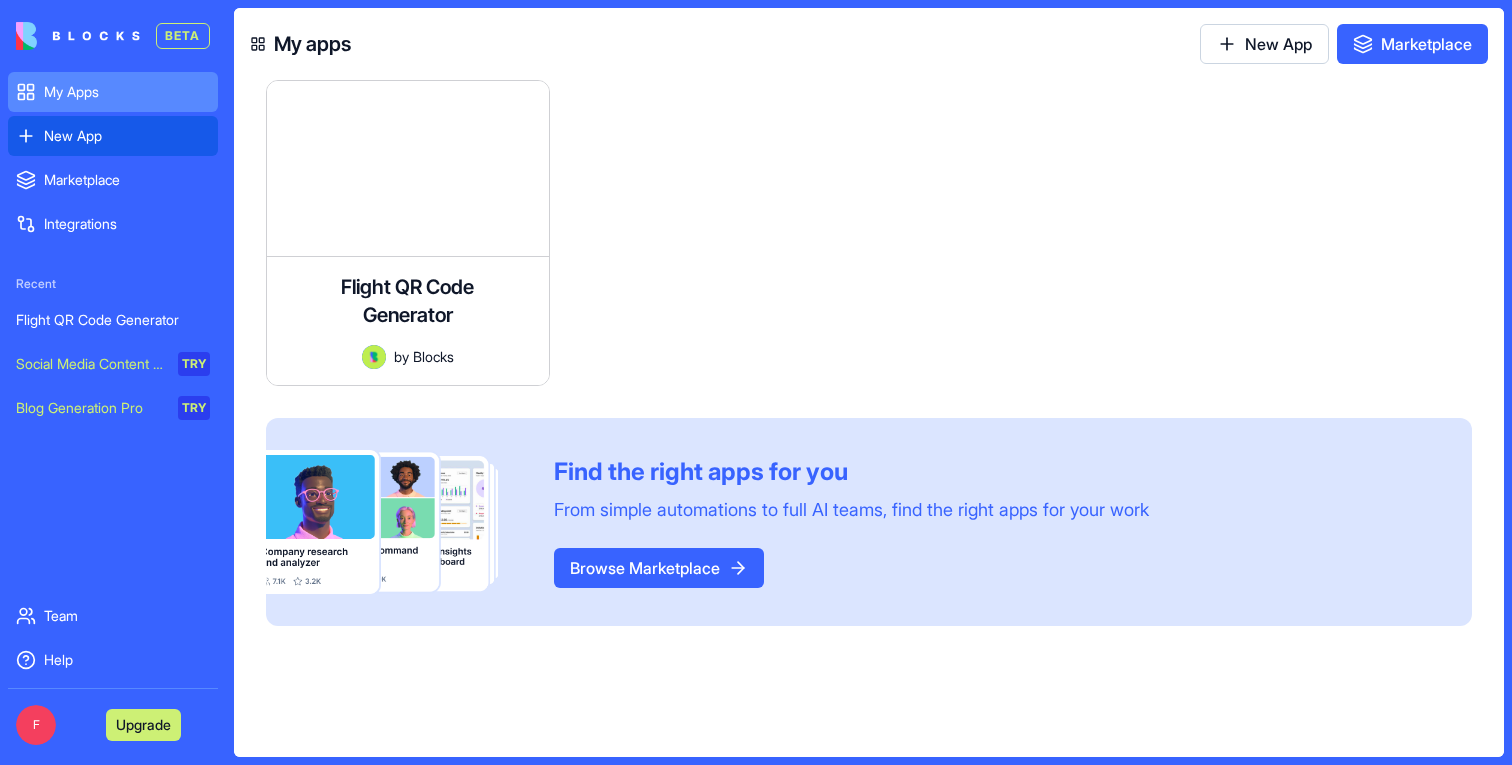 click on "New App" at bounding box center (127, 136) 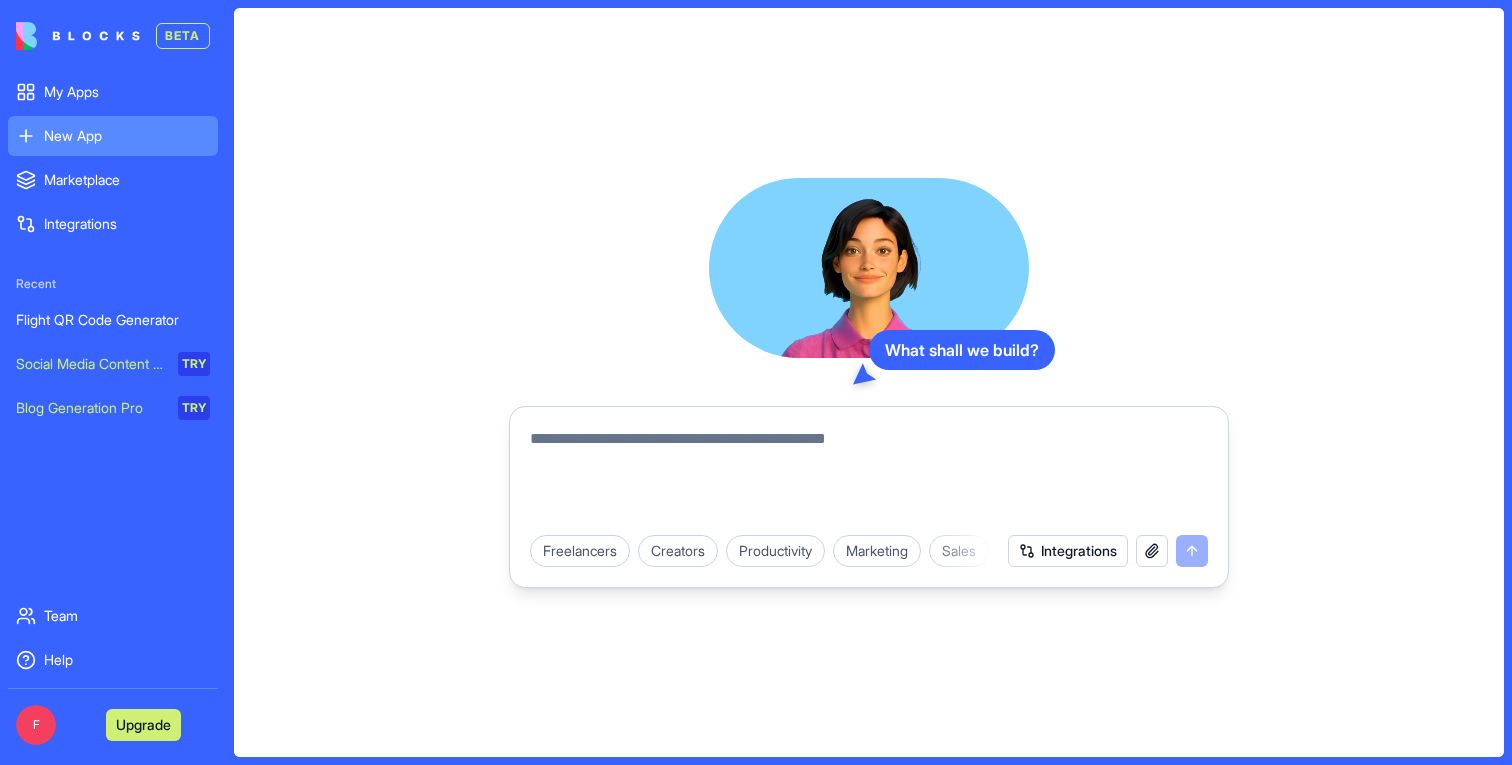 click at bounding box center [869, 475] 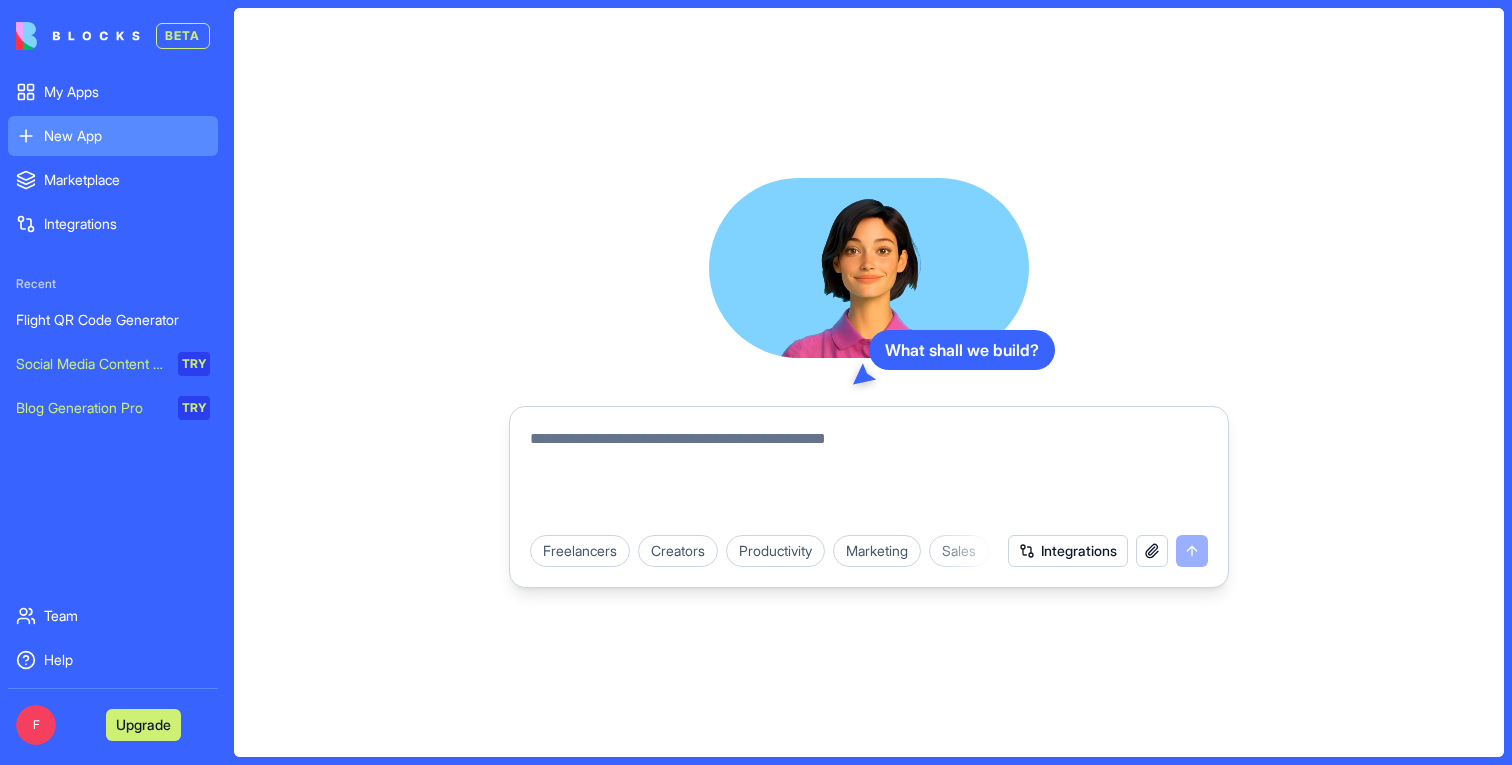 type on "*" 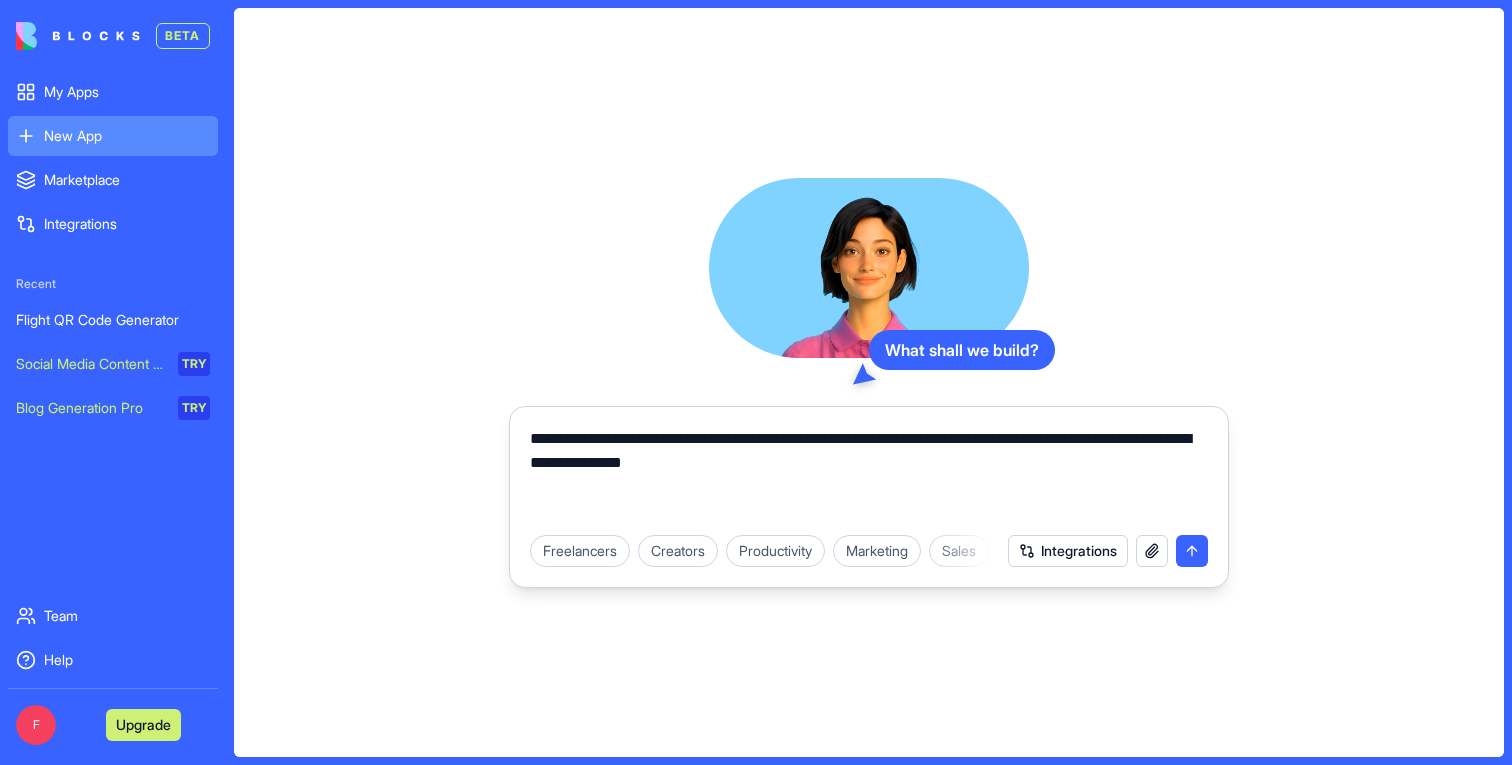 type on "**********" 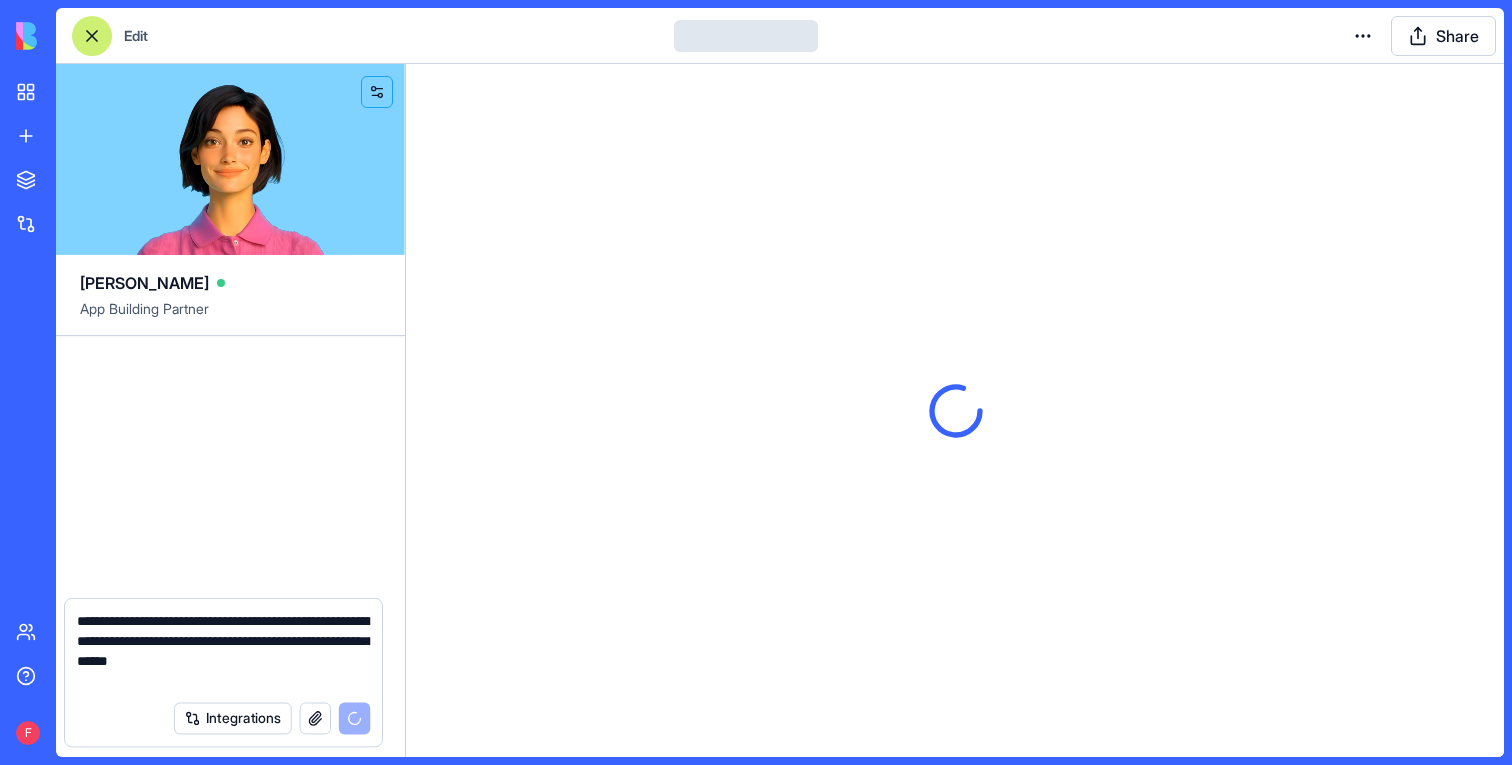 type 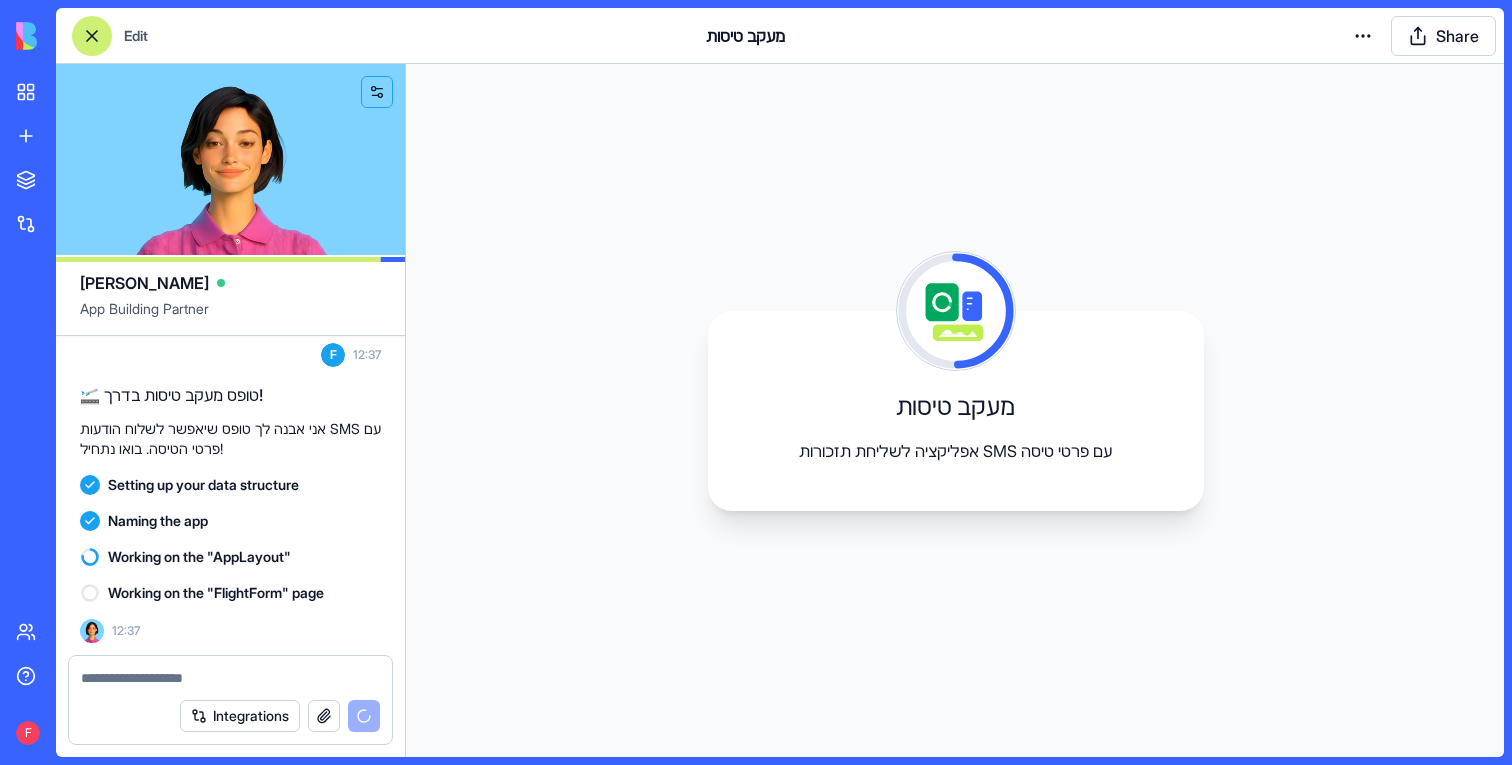 scroll, scrollTop: 145, scrollLeft: 0, axis: vertical 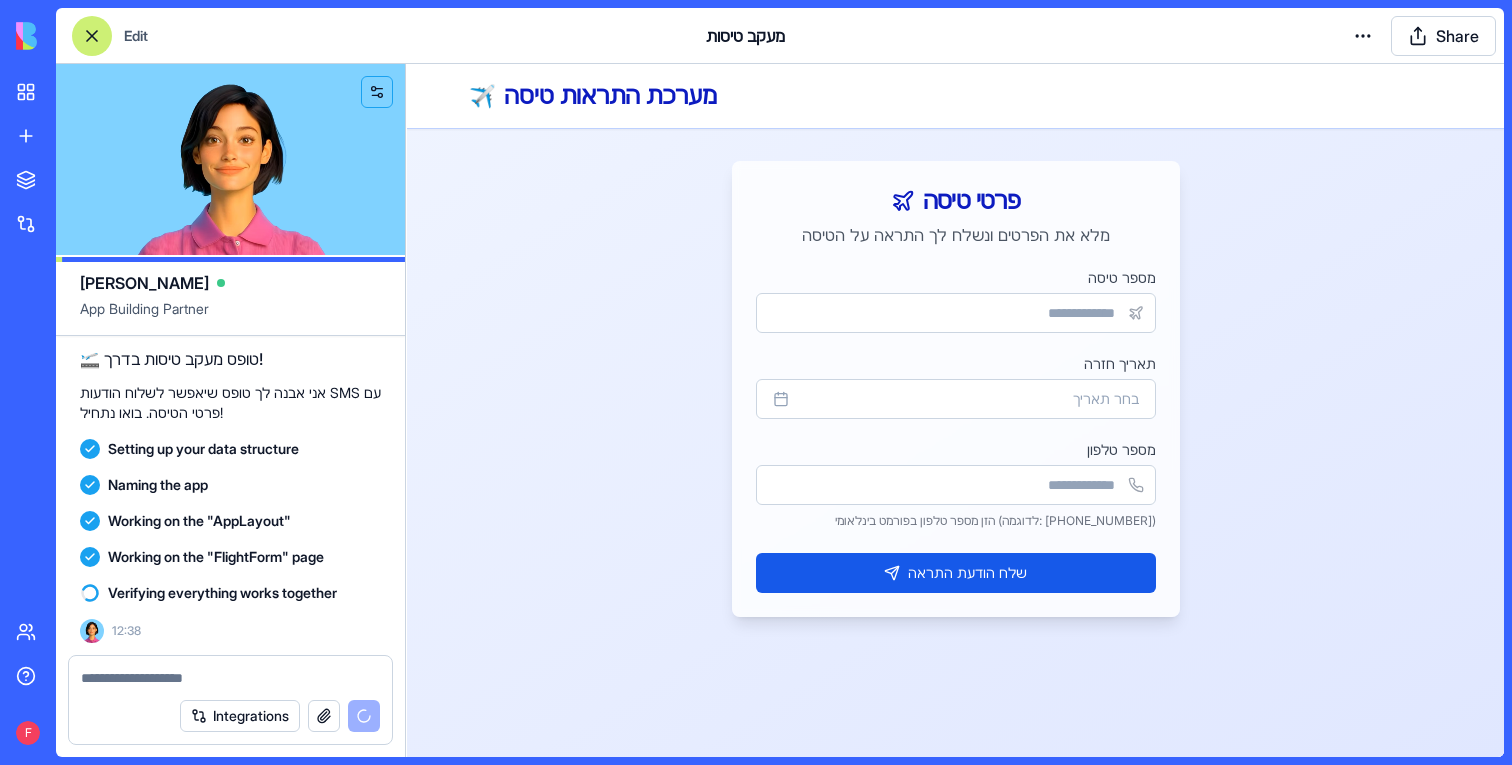 click on "מספר טיסה" at bounding box center (956, 313) 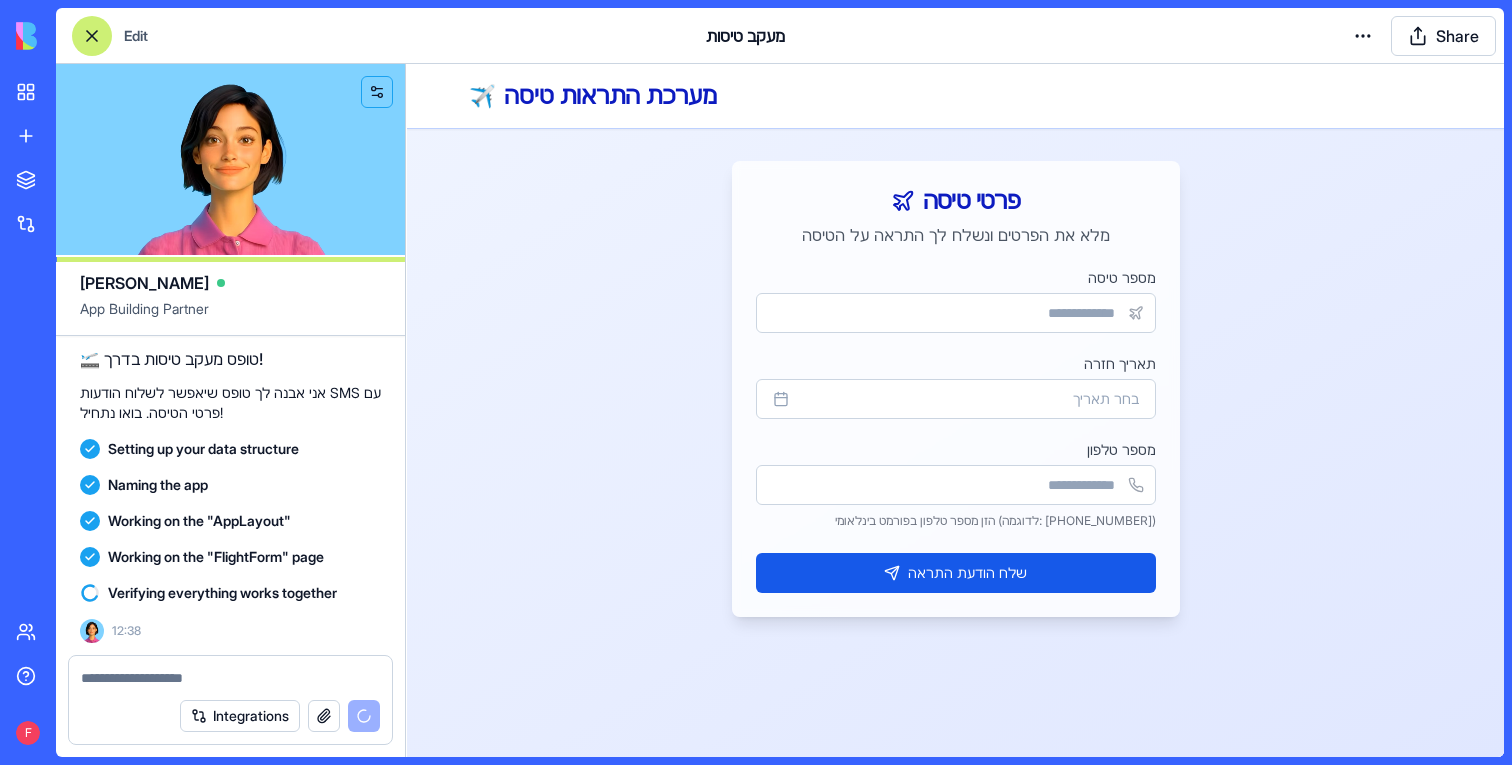 type on "*****" 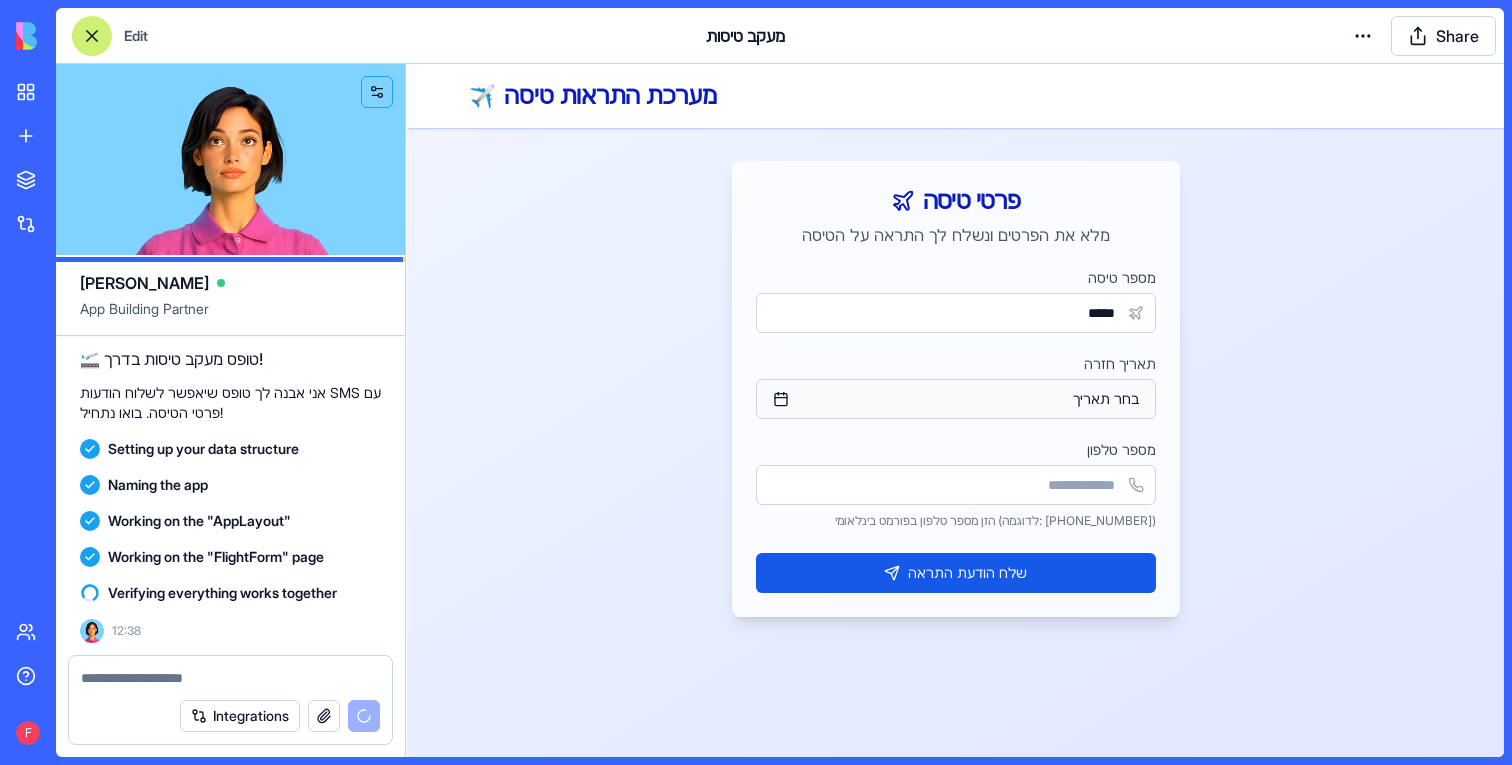 click on "בחר תאריך" at bounding box center [956, 399] 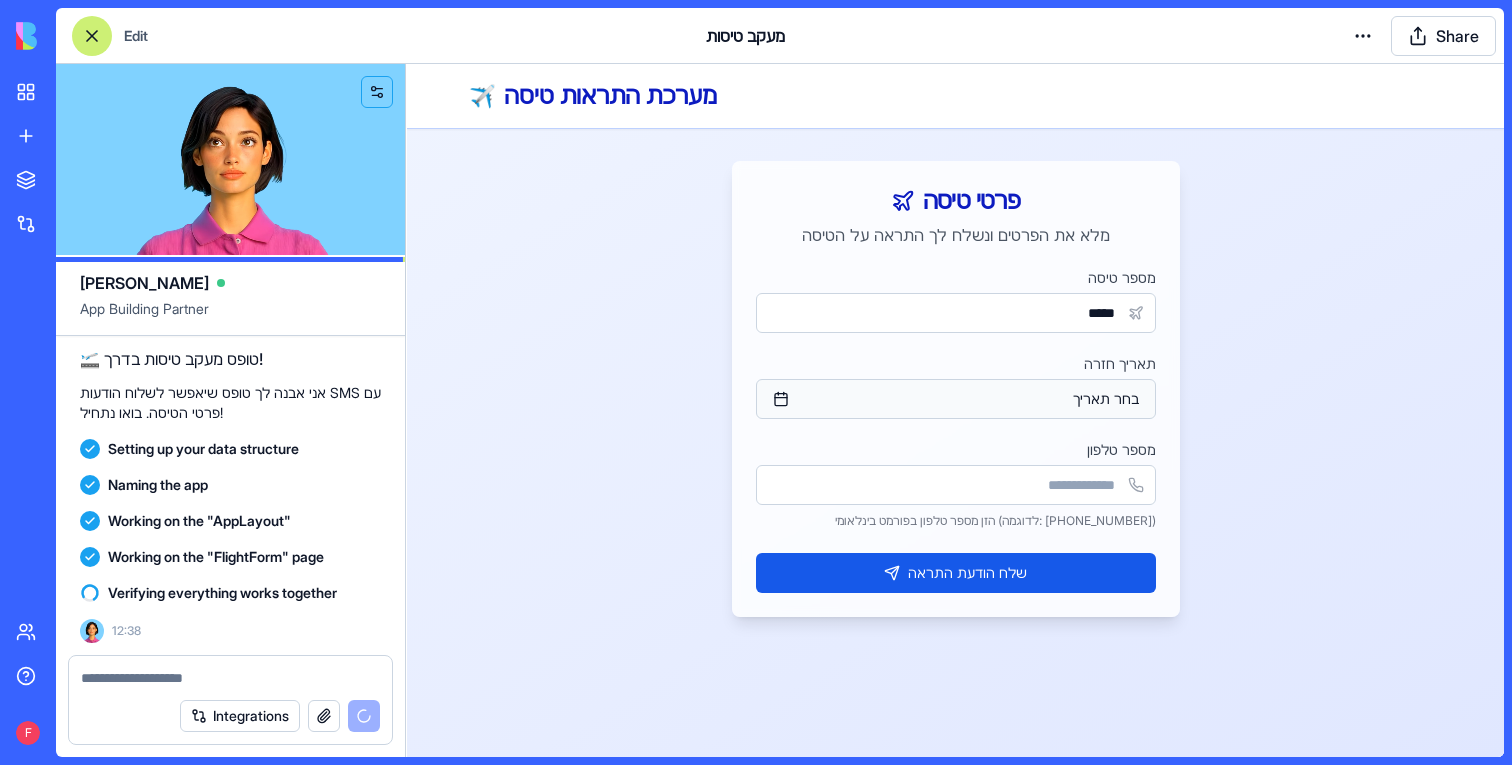 scroll, scrollTop: 397, scrollLeft: 0, axis: vertical 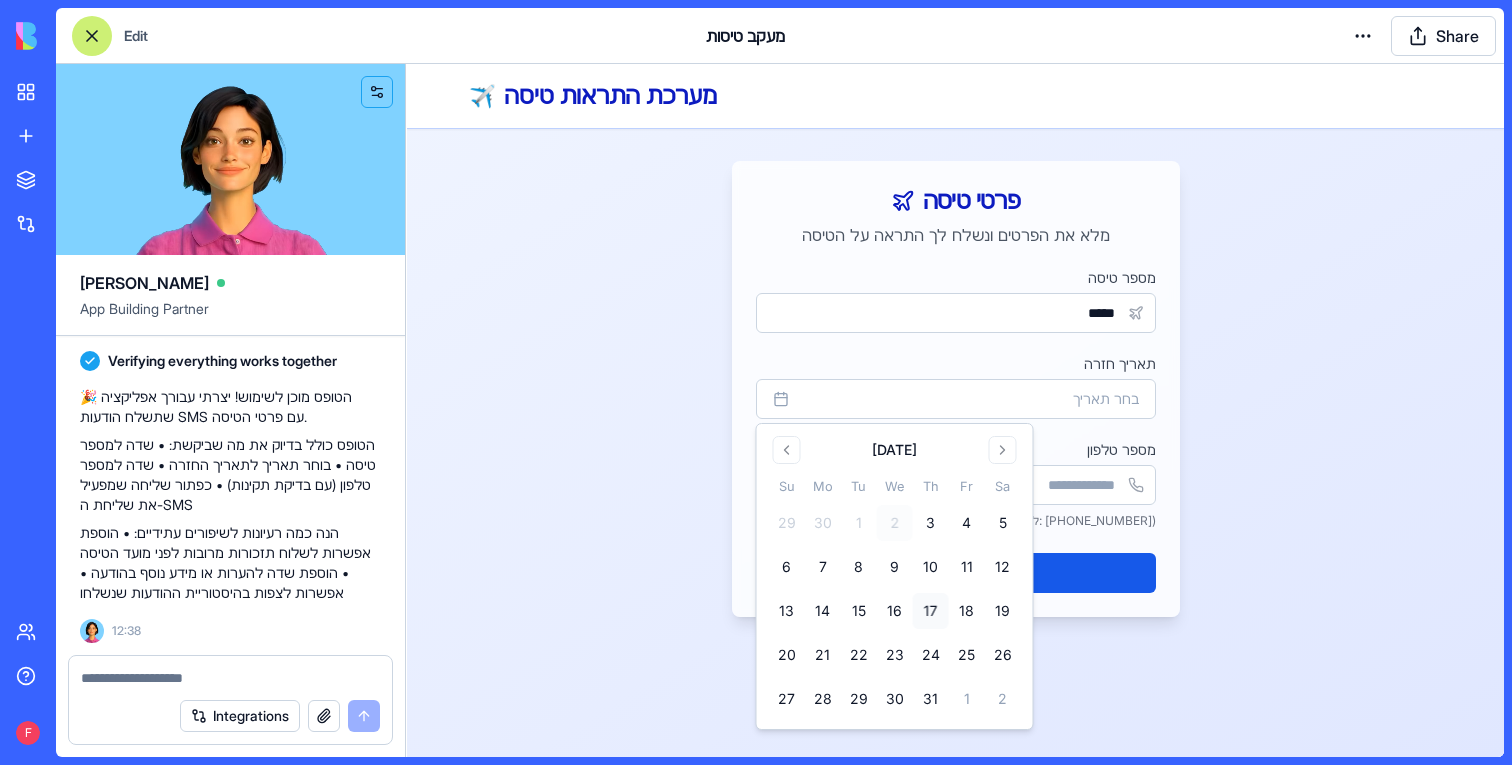 click on "17" at bounding box center [931, 611] 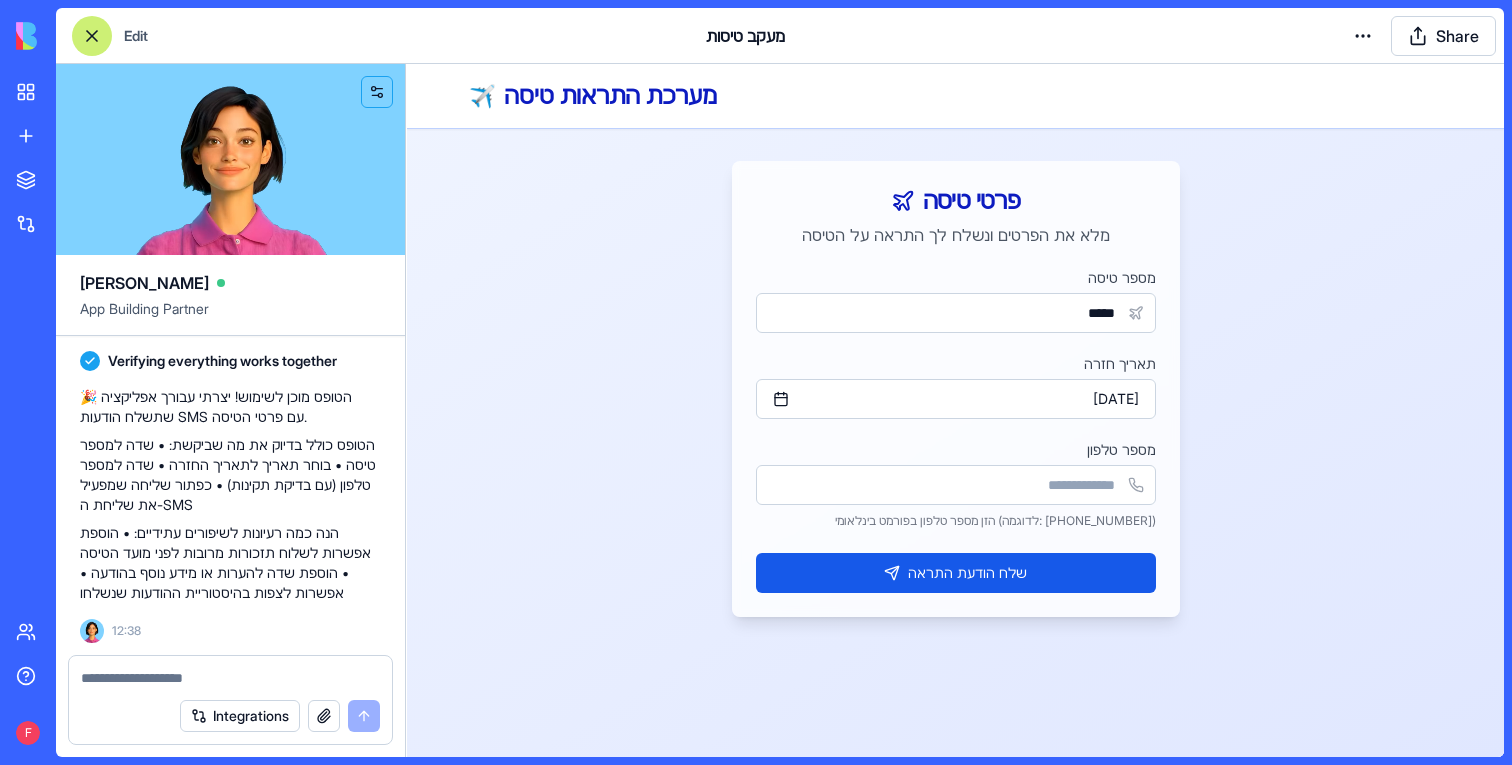 click on "מספר טלפון" at bounding box center [956, 485] 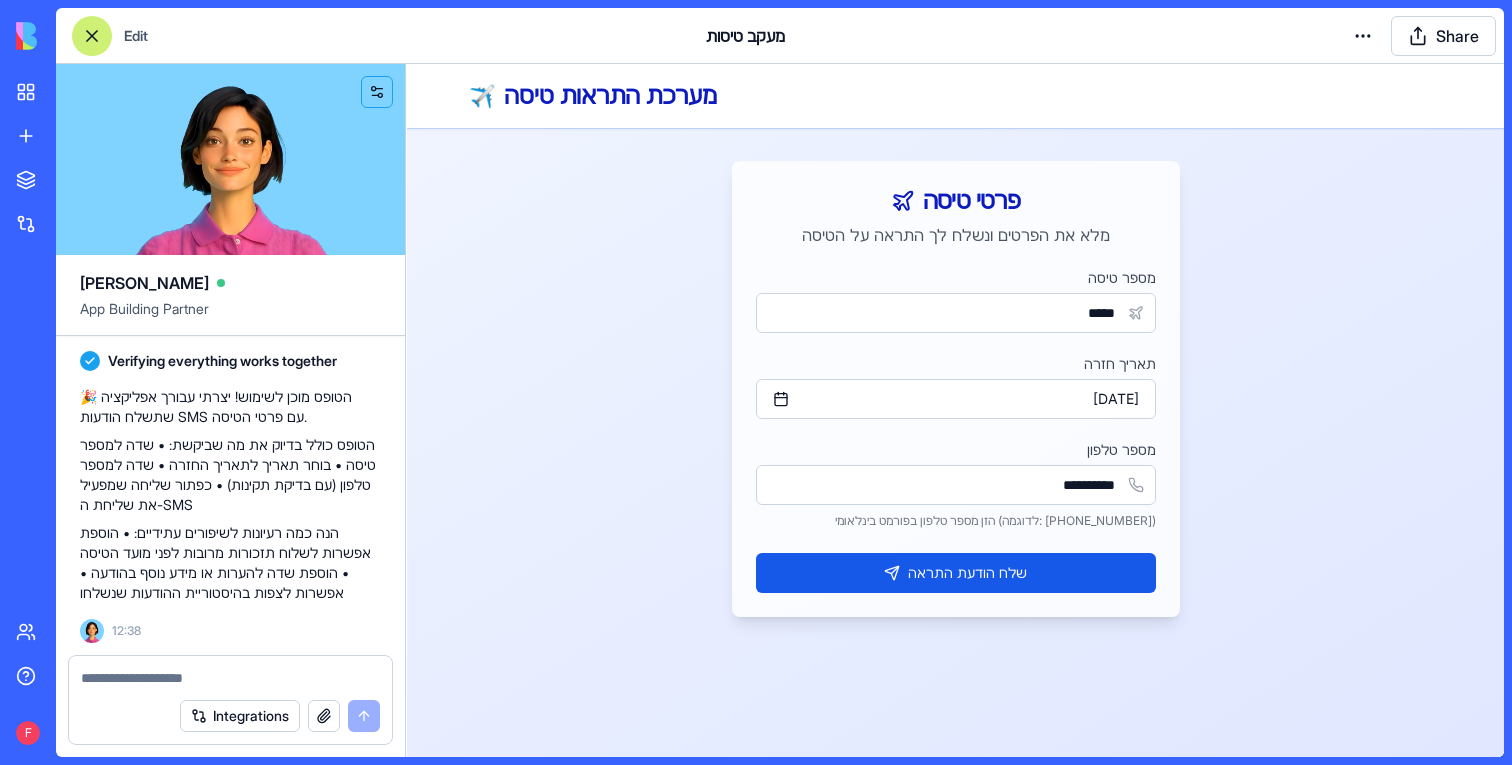 click on "**********" at bounding box center (956, 432) 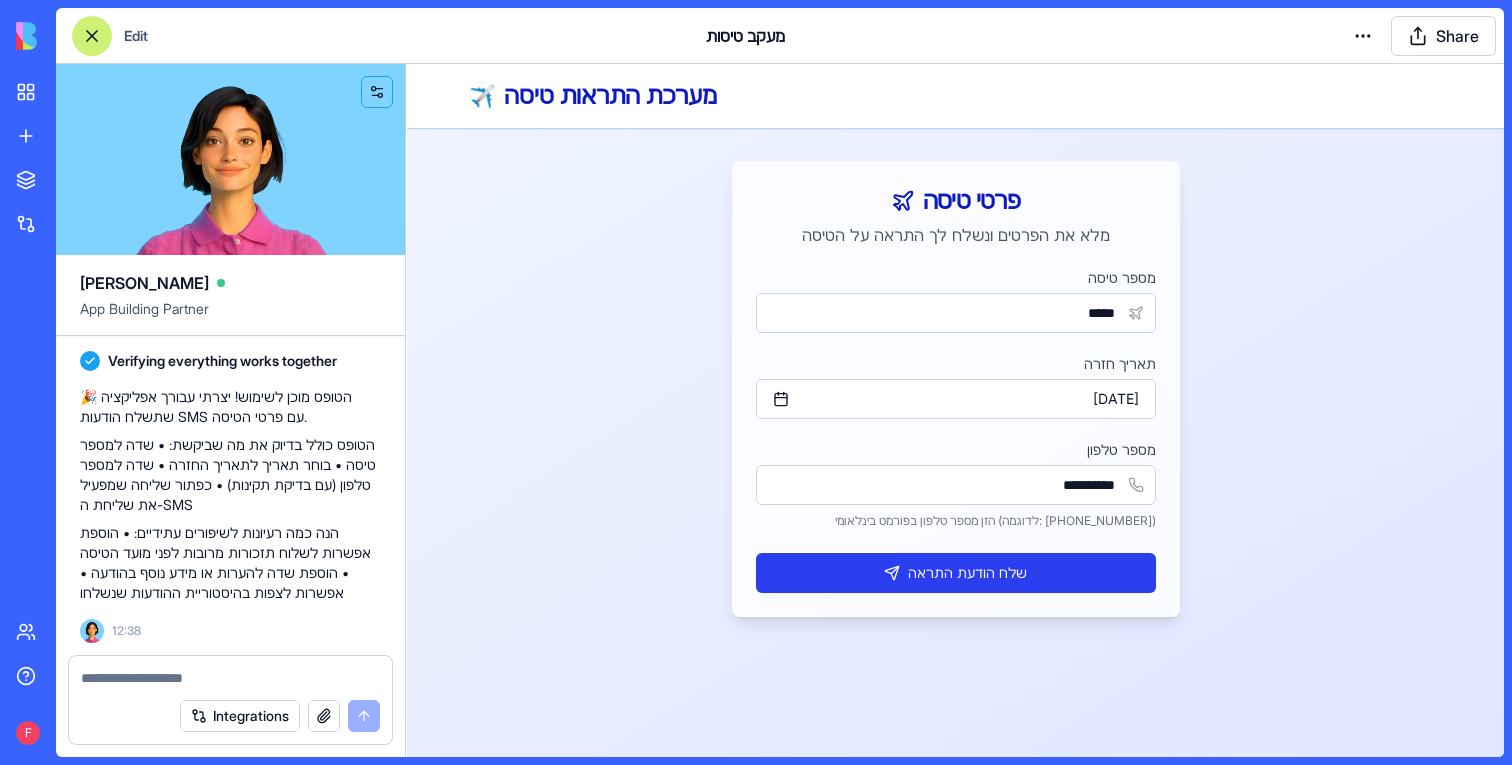 click on "שלח הודעת התראה" at bounding box center [956, 573] 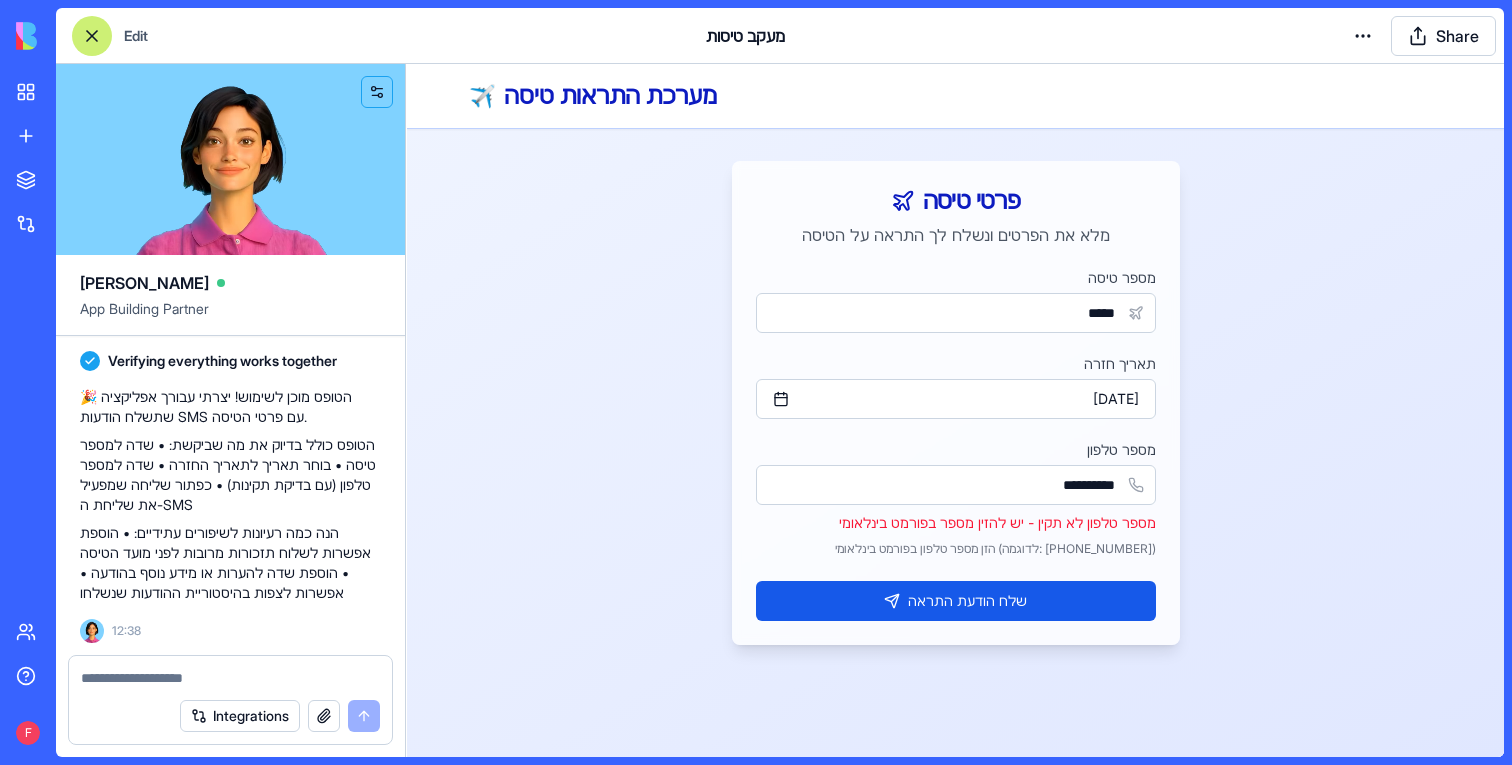 click on "**********" at bounding box center (956, 485) 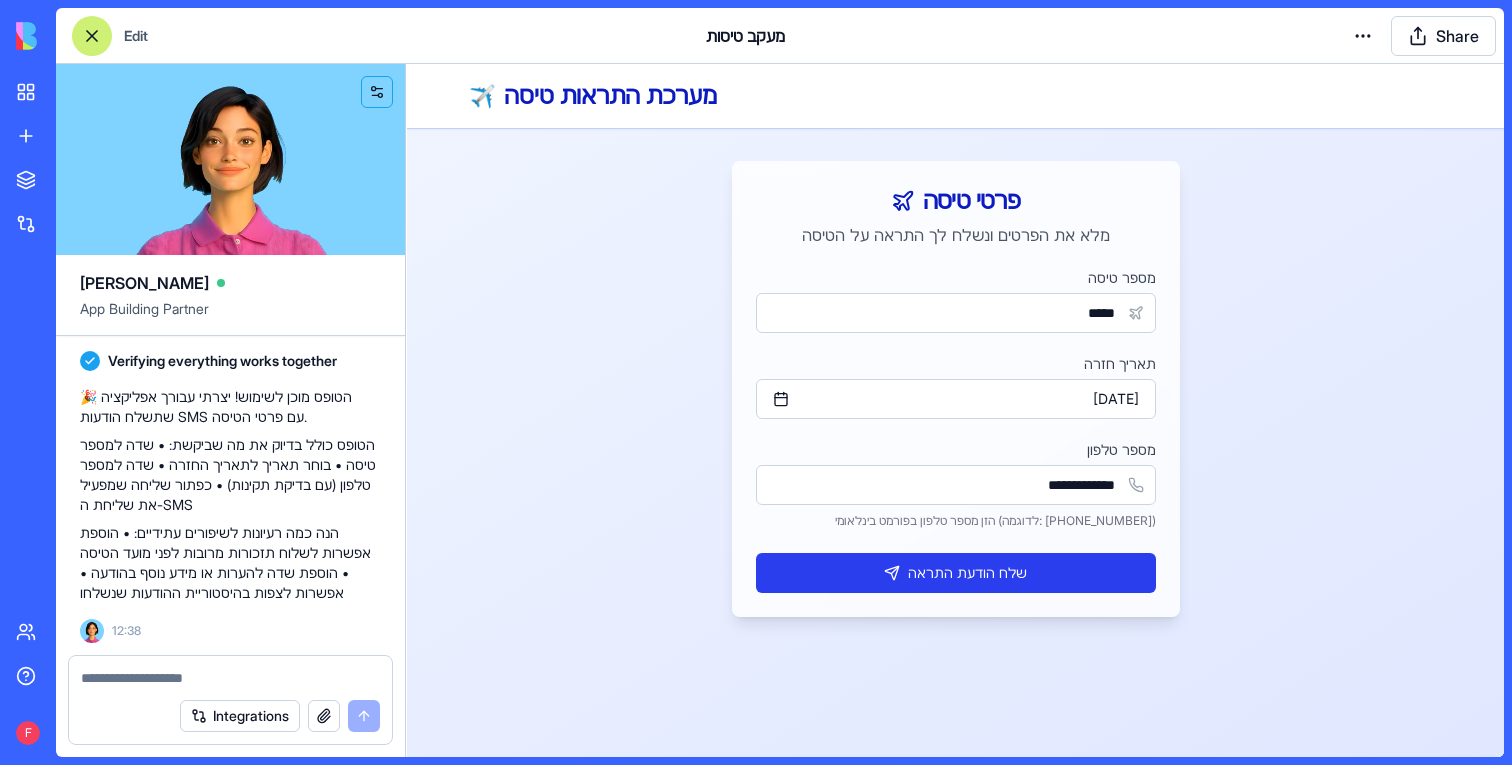 type on "**********" 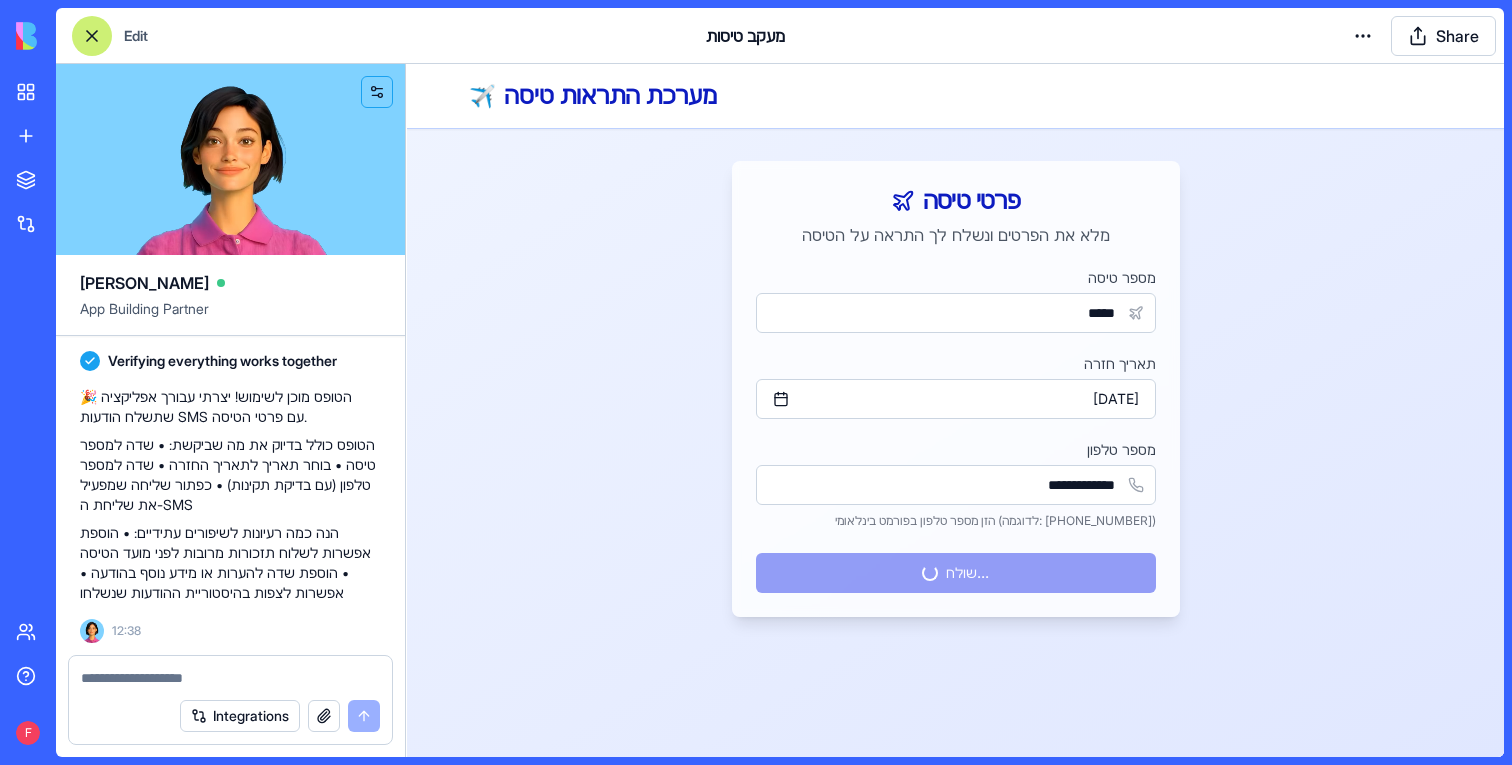 type 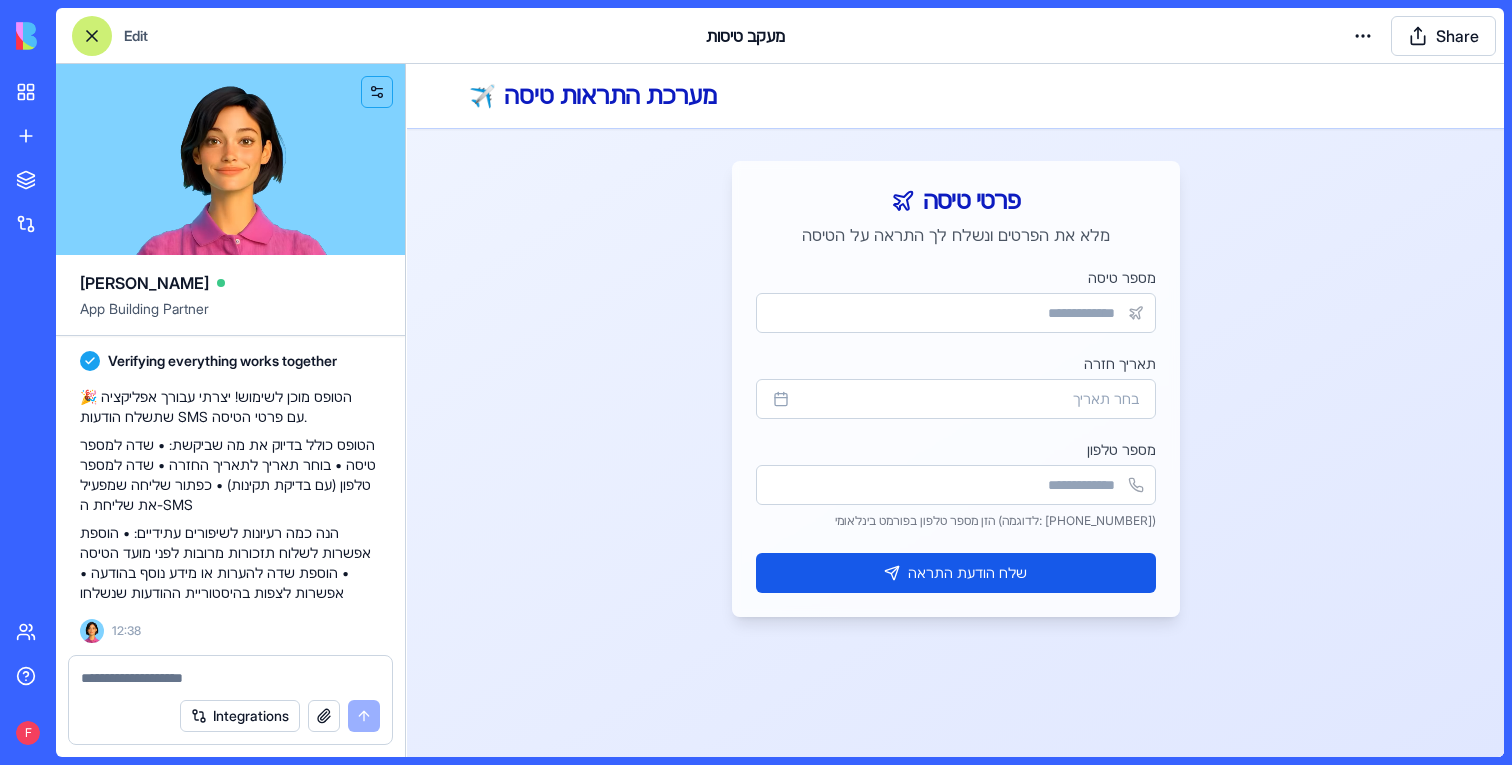 click on "Edit מעקב טיסות Share" at bounding box center (780, 36) 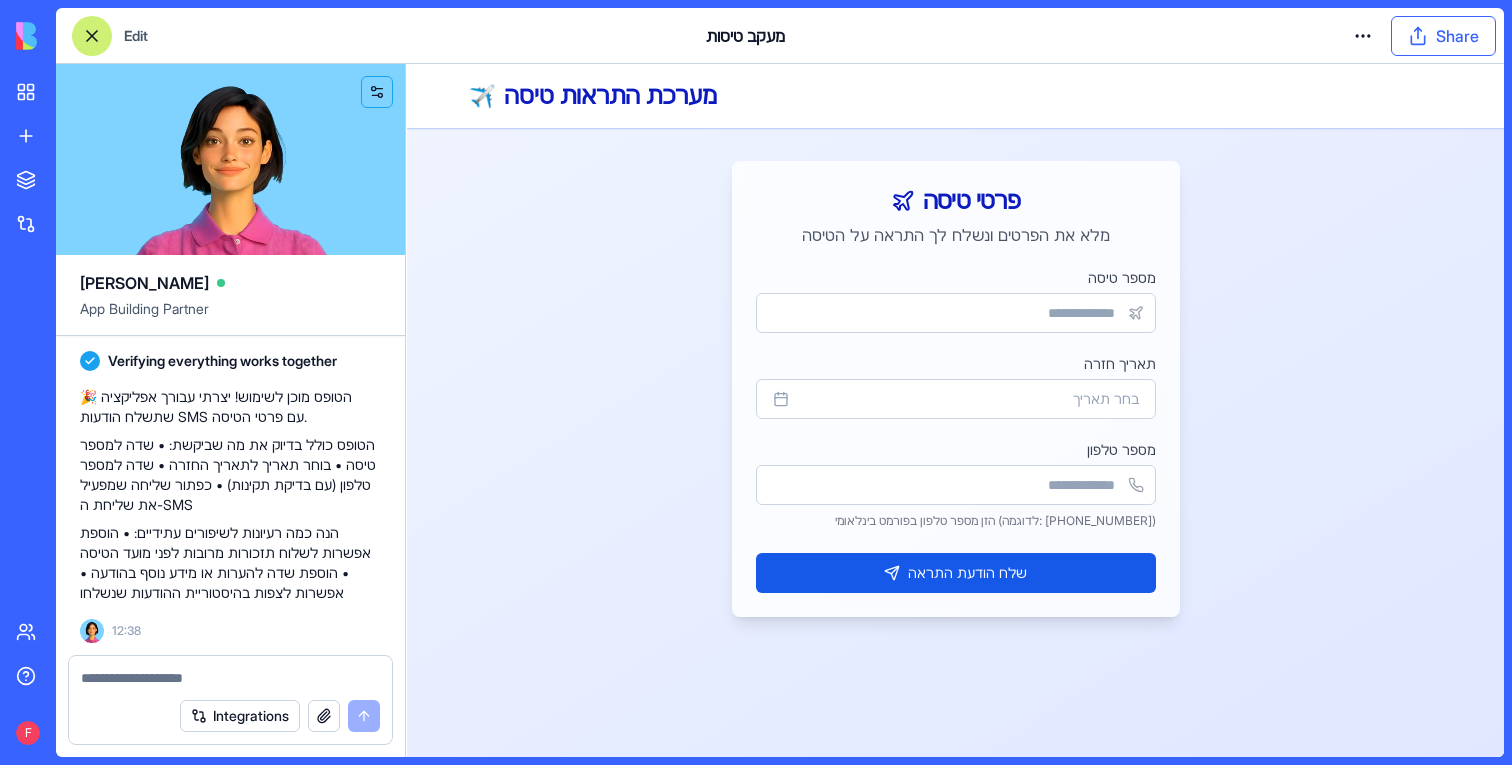 click on "Share" at bounding box center [1443, 36] 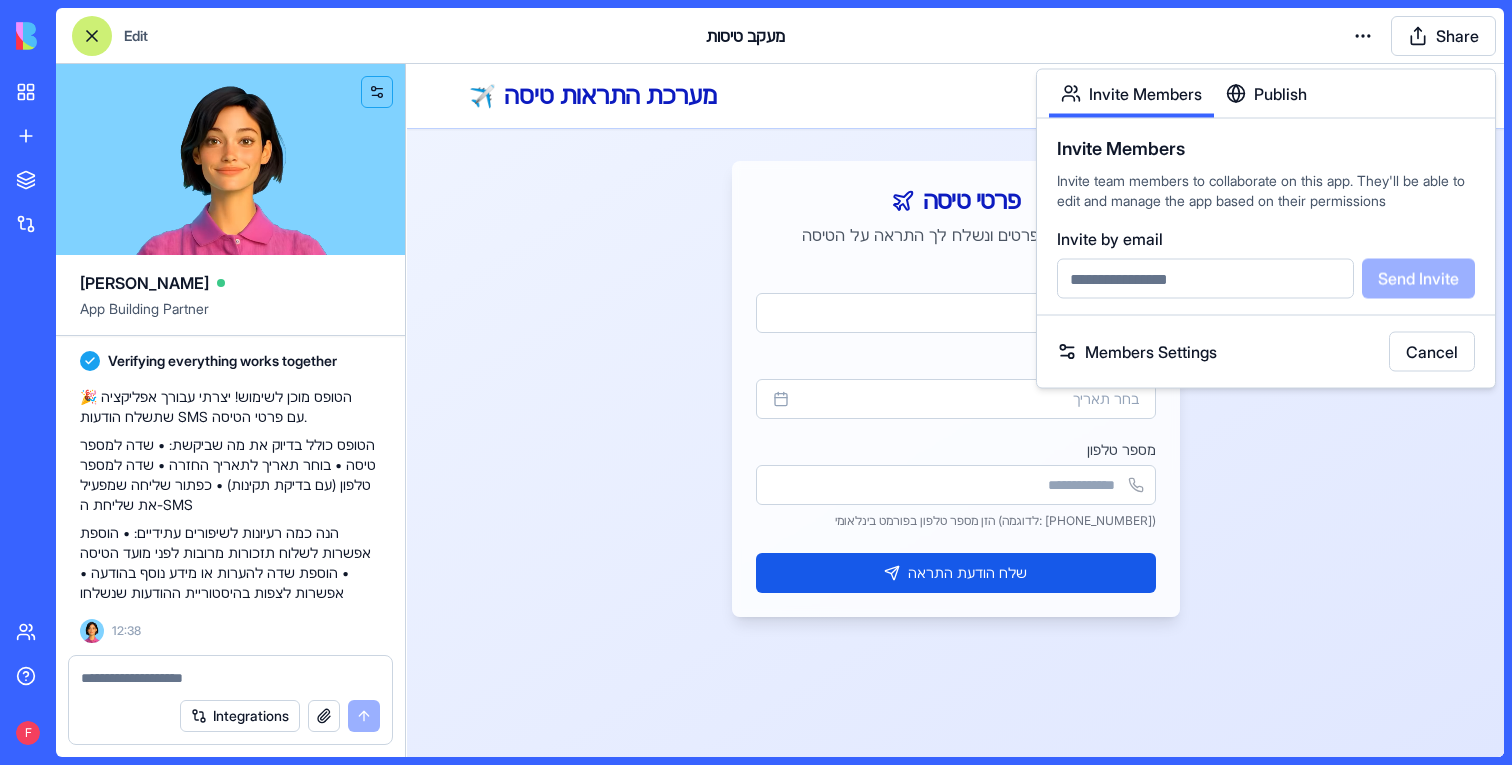 click on "Publish" at bounding box center [1266, 94] 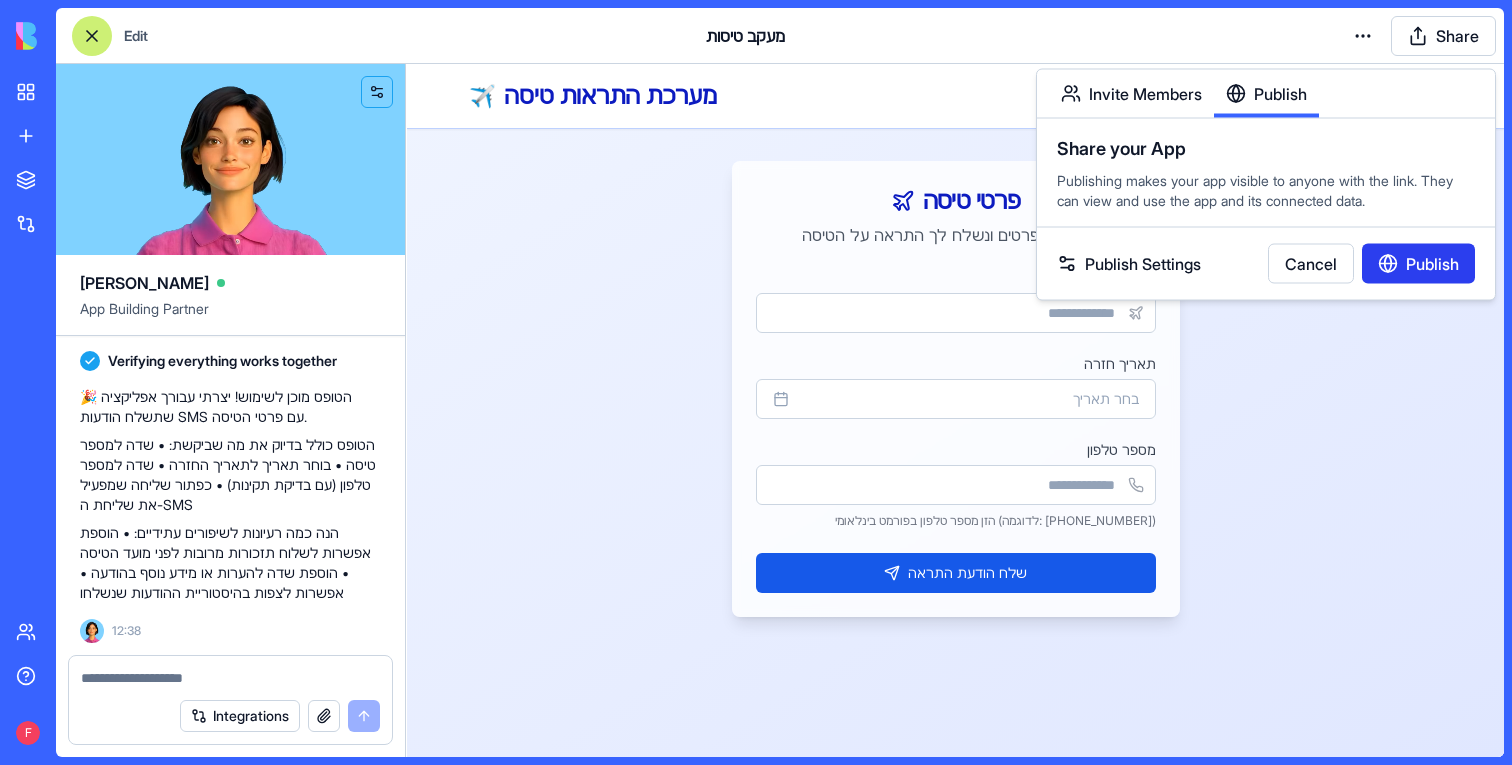 click on "Publish" at bounding box center (1418, 264) 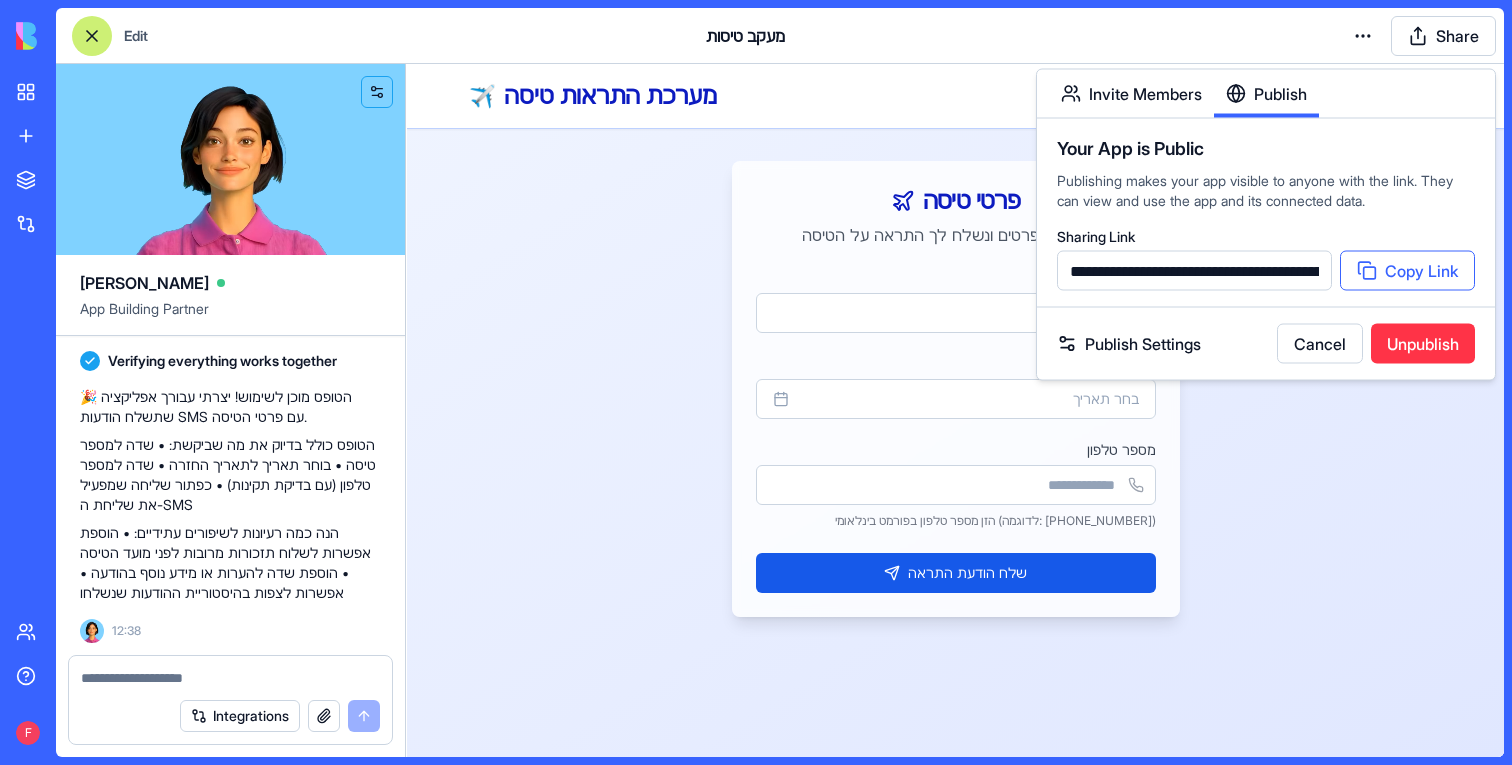 click on "Copy Link" at bounding box center (1407, 271) 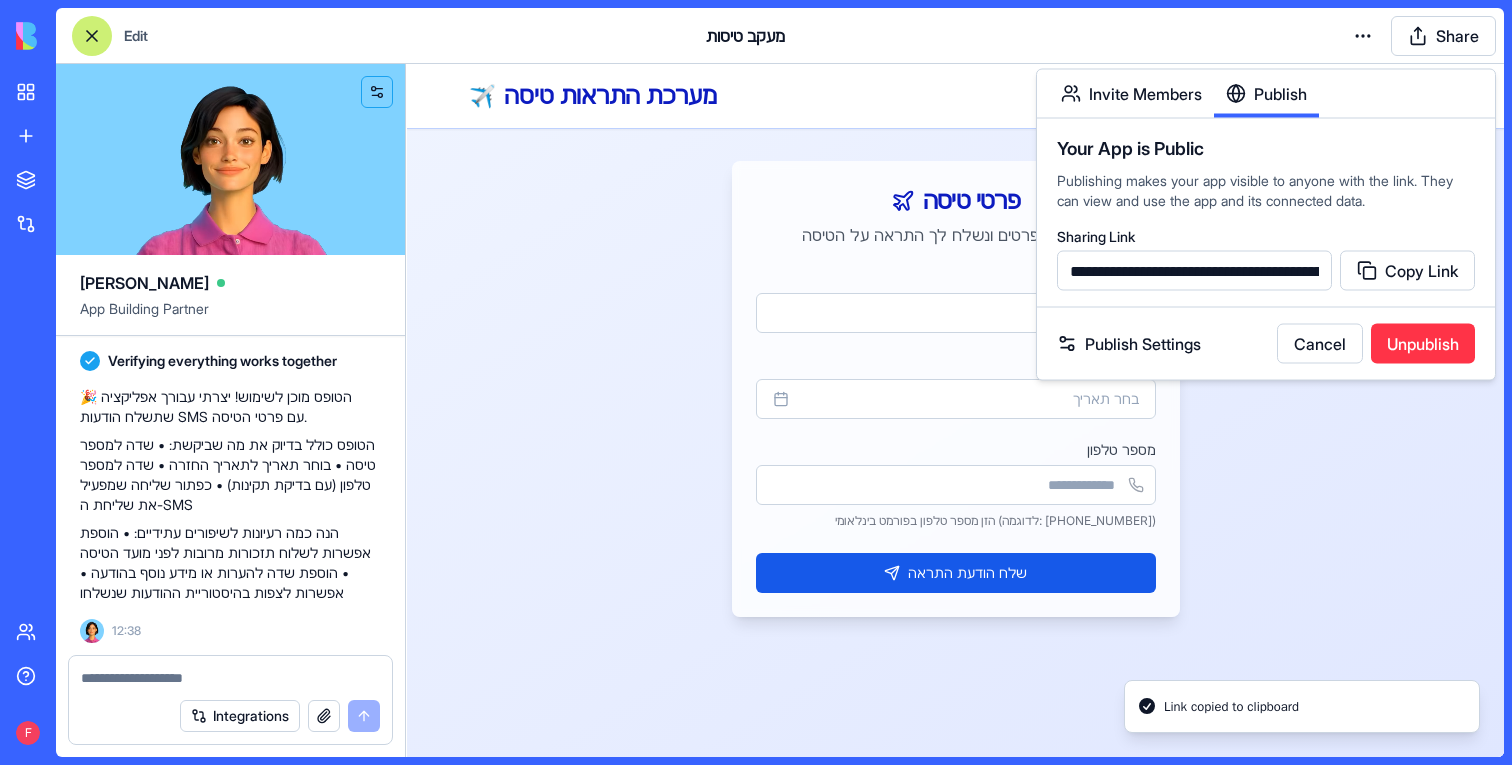 click at bounding box center [230, 159] 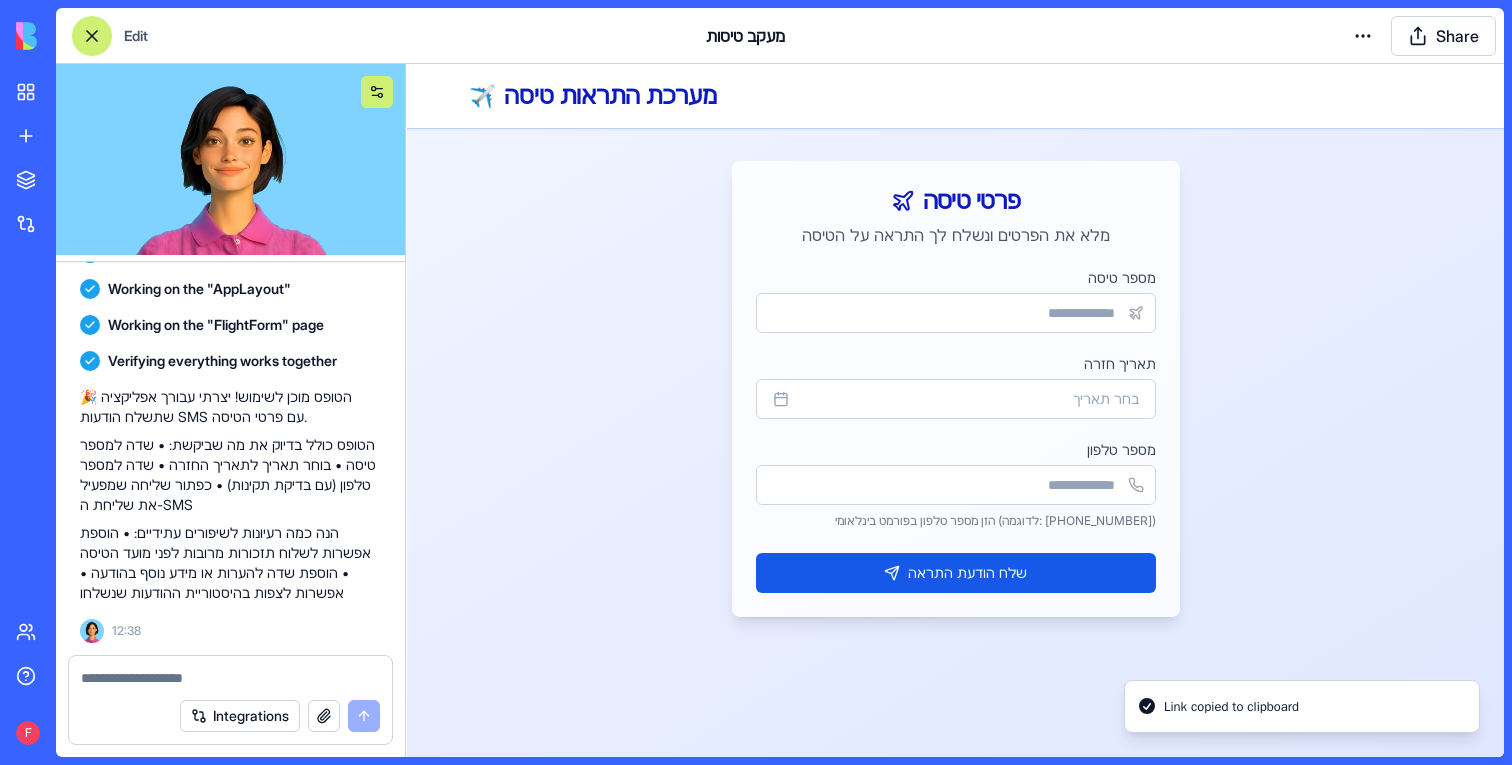 scroll, scrollTop: 316, scrollLeft: 0, axis: vertical 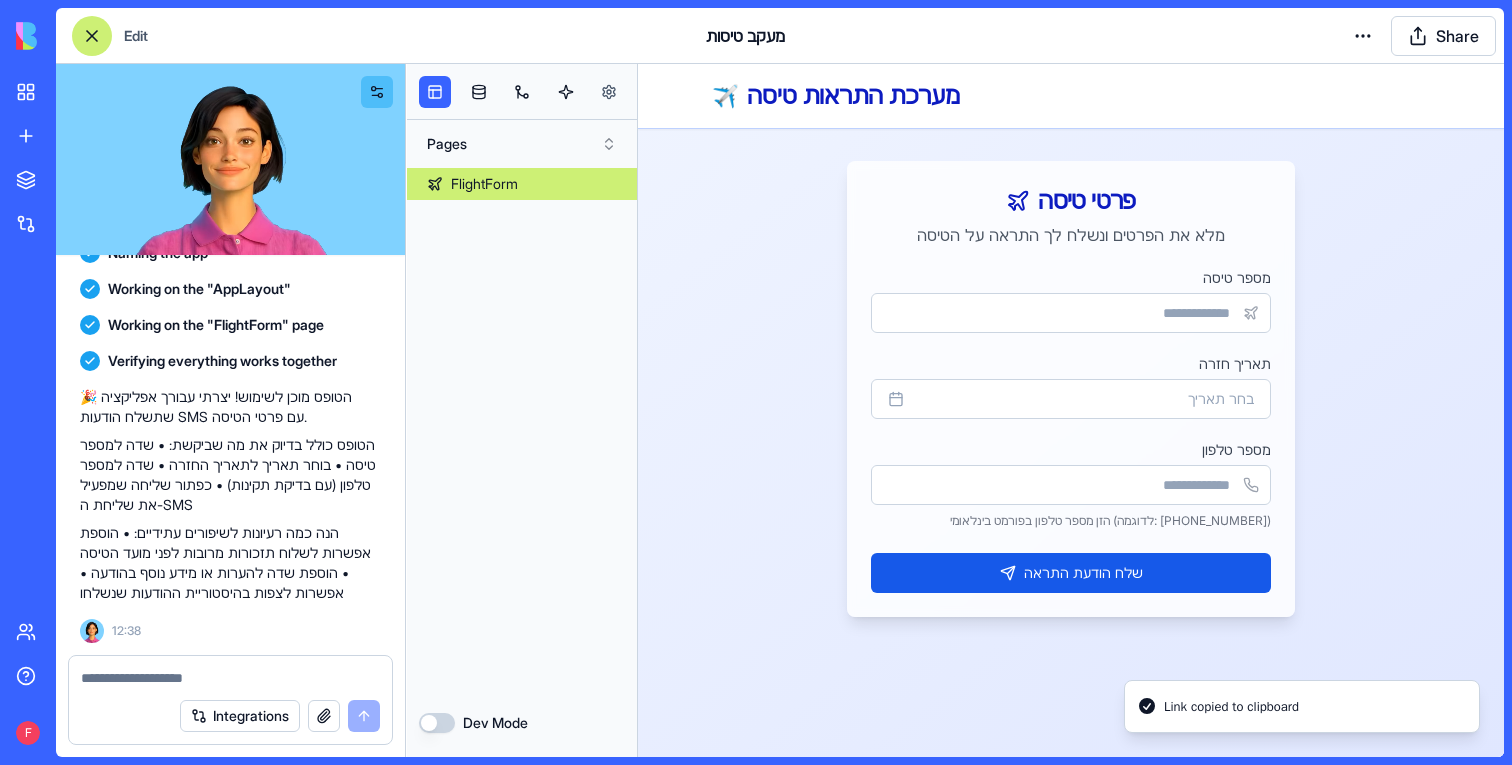 click at bounding box center [609, 92] 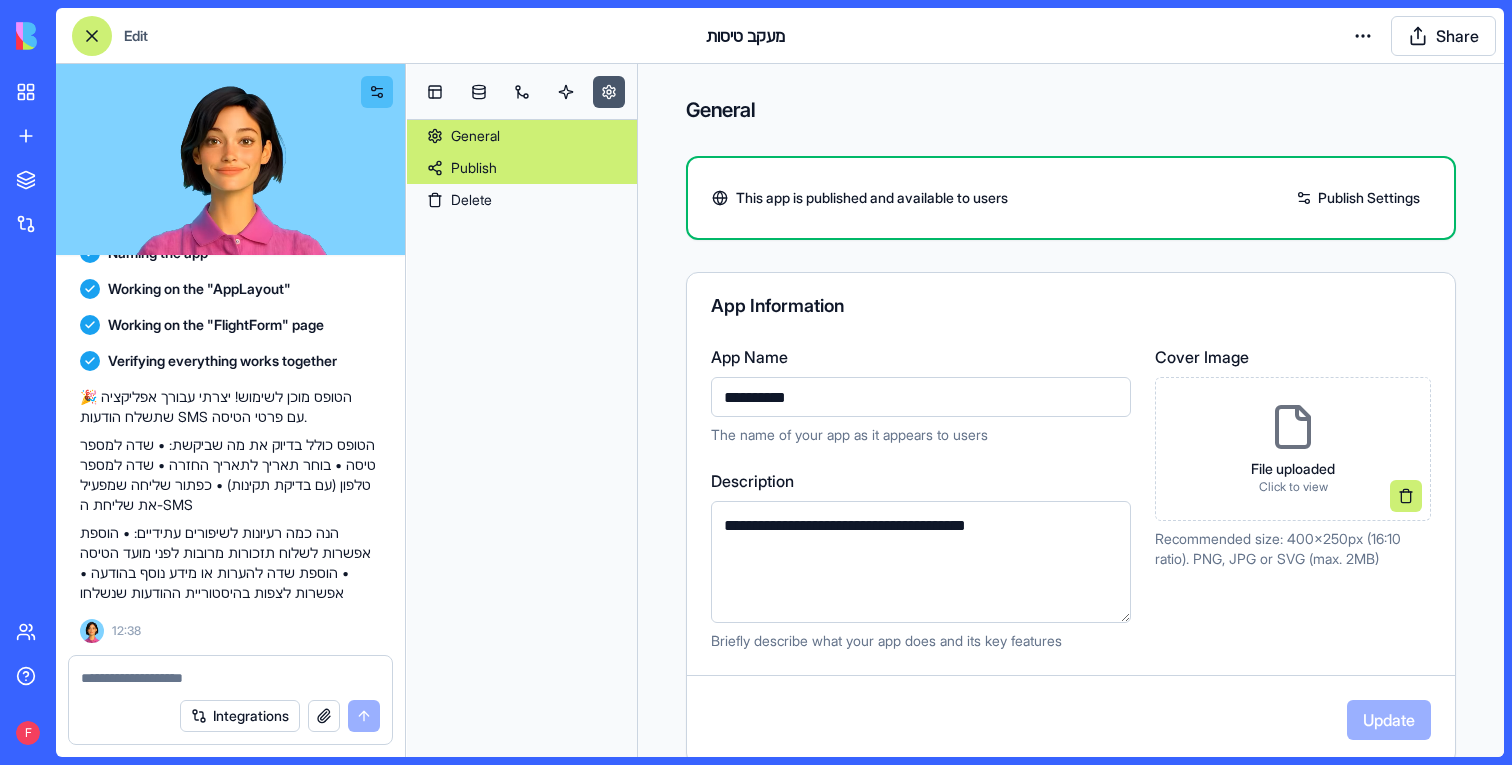 click on "Publish" at bounding box center [522, 168] 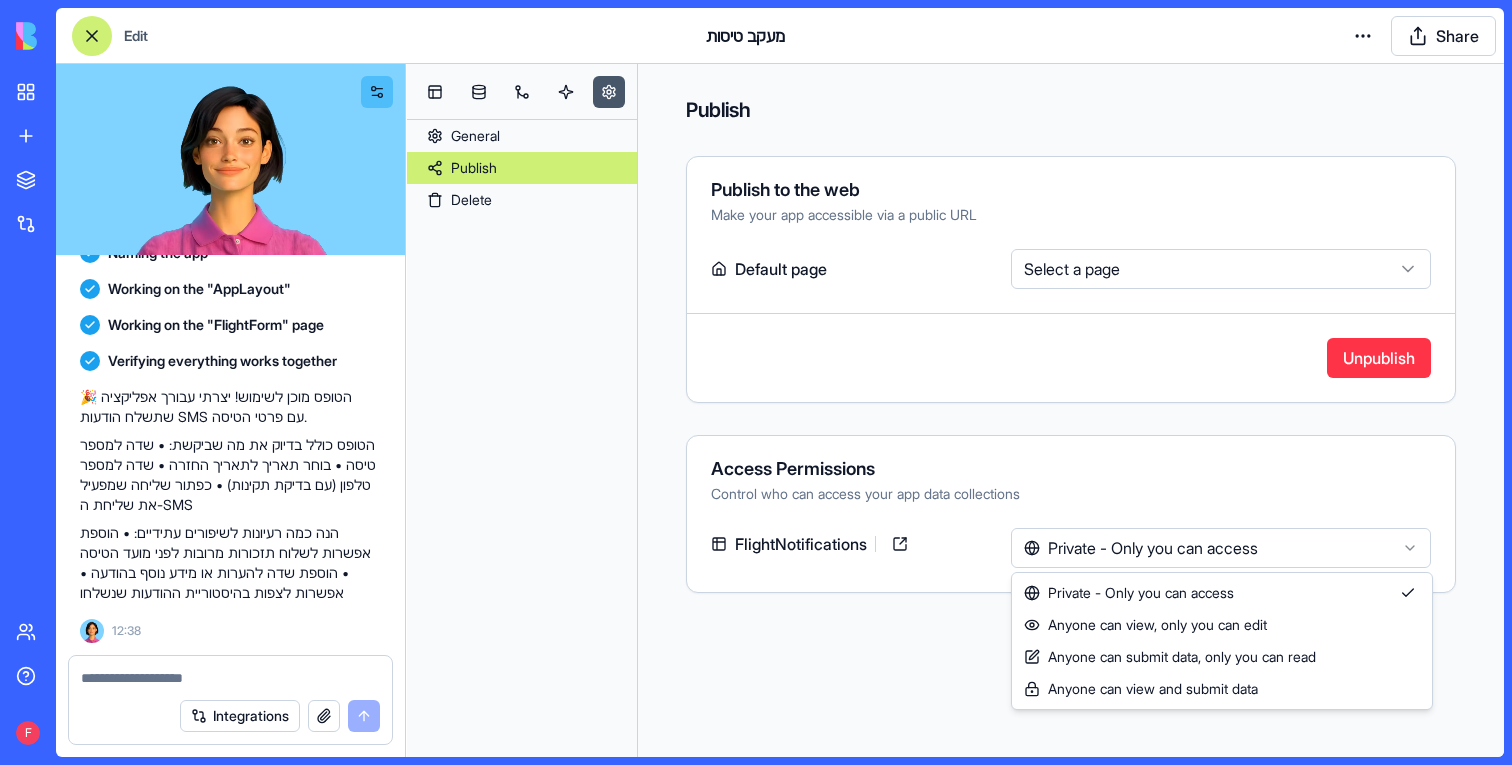 click on "My Apps New App
To pick up a draggable item, press the space bar.
While dragging, use the arrow keys to move the item.
Press space again to drop the item in its new position, or press escape to cancel.
Marketplace Integrations Team Help F Edit מעקב טיסות Share תכיני טופס עם השדות: מספר טיסה, תאריך חזרה, מספר טלפון וברגע שהפורם נשלח שישלח הודעת SMS למספר טלפון עם המספר טיסה ותאריך חזרה
Undo F 12:37 🛫 טופס מעקב טיסות בדרך!
אני אבנה לך טופס שיאפשר לשלוח הודעות SMS עם פרטי הטיסה. בואו נתחיל! Setting up your data structure Naming the app Working on the "AppLayout"  Working on the "FlightForm" page Verifying everything works together 🎉 הטופס מוכן לשימוש! יצרתי עבורך אפליקציה שתשלח הודעות SMS עם פרטי הטיסה.
12:38 Integrations General Publish Delete Publish" at bounding box center (756, 382) 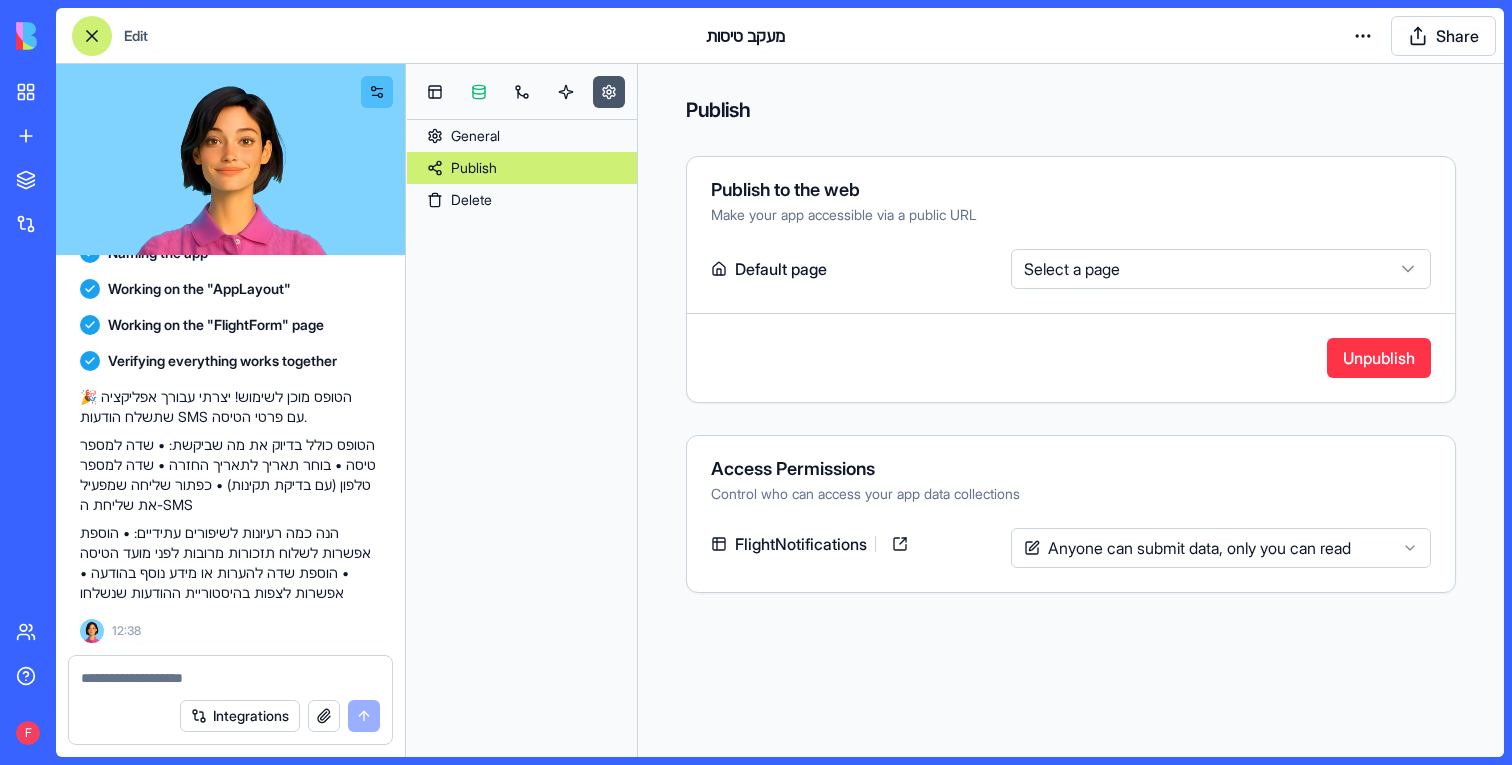 click at bounding box center (479, 92) 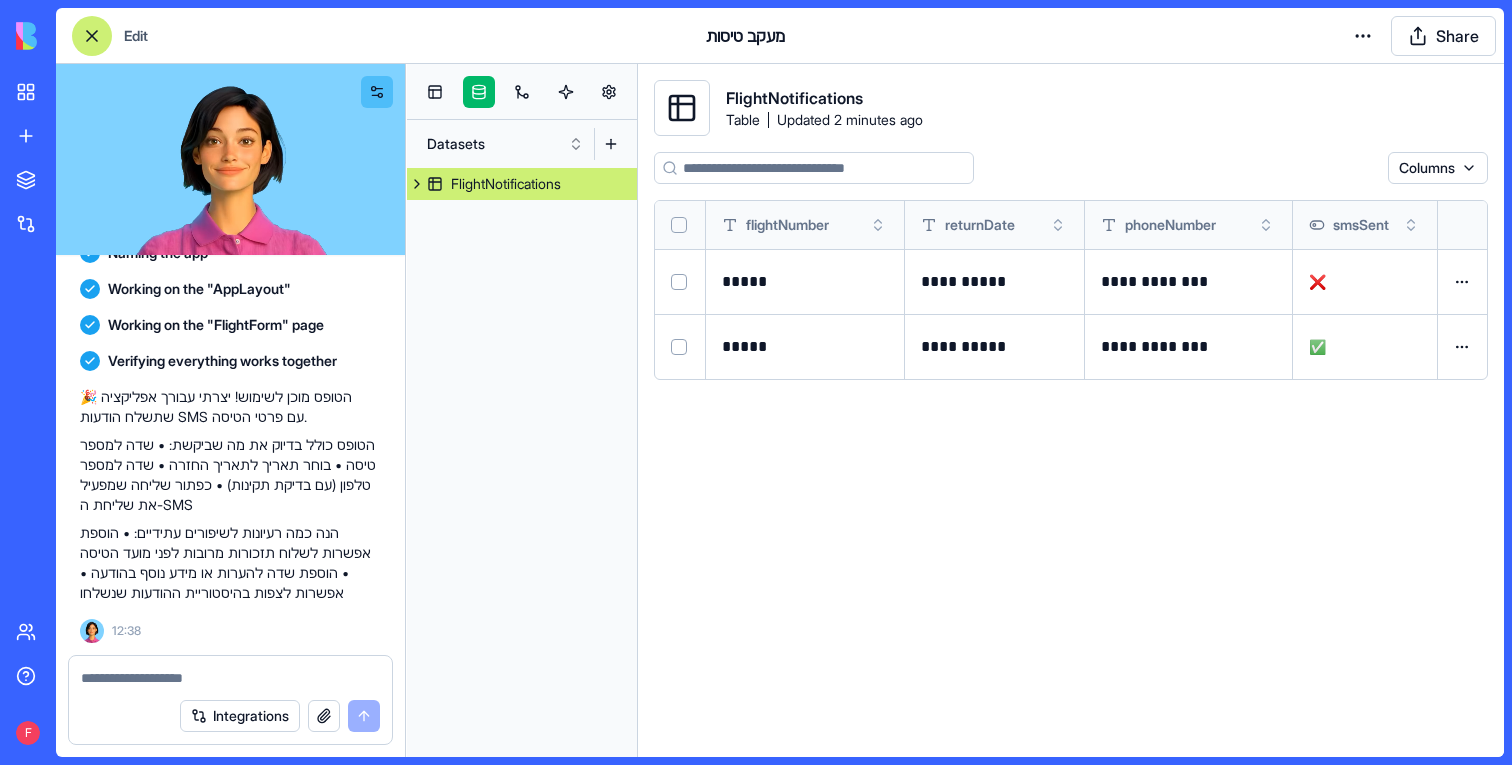 scroll, scrollTop: 0, scrollLeft: 0, axis: both 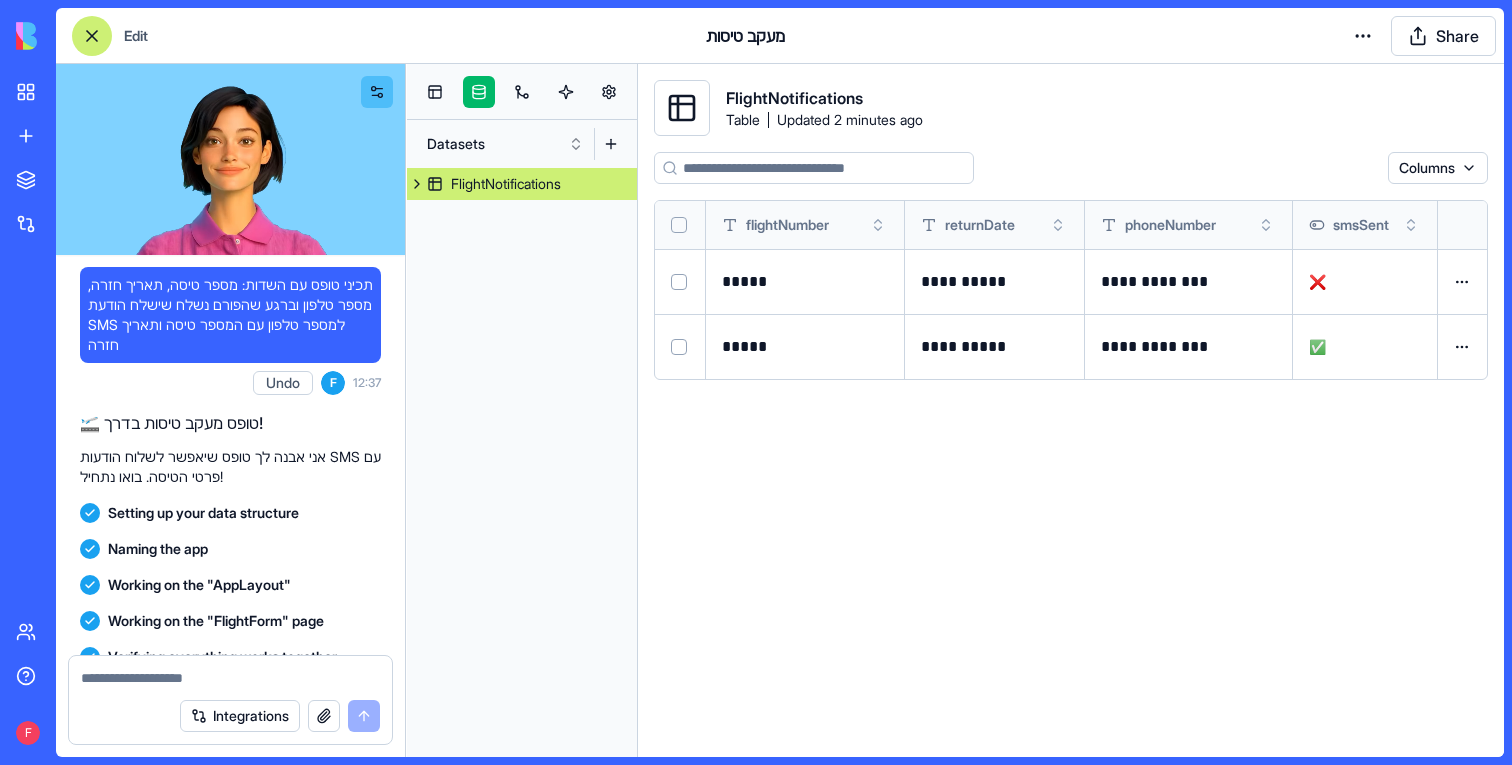 click on "תכיני טופס עם השדות: מספר טיסה, תאריך חזרה, מספר טלפון וברגע שהפורם נשלח שישלח הודעת SMS למספר טלפון עם המספר טיסה ותאריך חזרה" at bounding box center (230, 315) 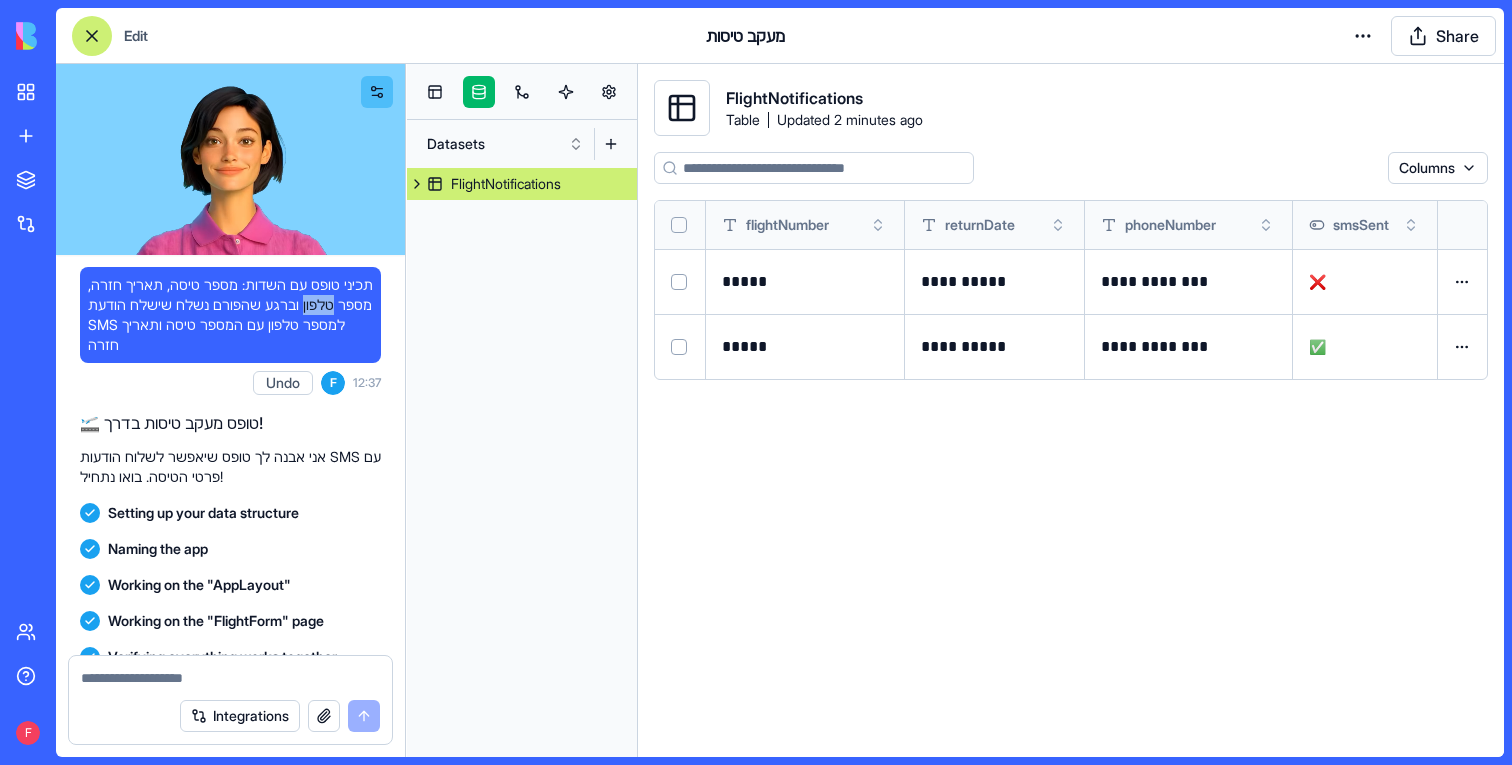 click on "תכיני טופס עם השדות: מספר טיסה, תאריך חזרה, מספר טלפון וברגע שהפורם נשלח שישלח הודעת SMS למספר טלפון עם המספר טיסה ותאריך חזרה" at bounding box center (230, 315) 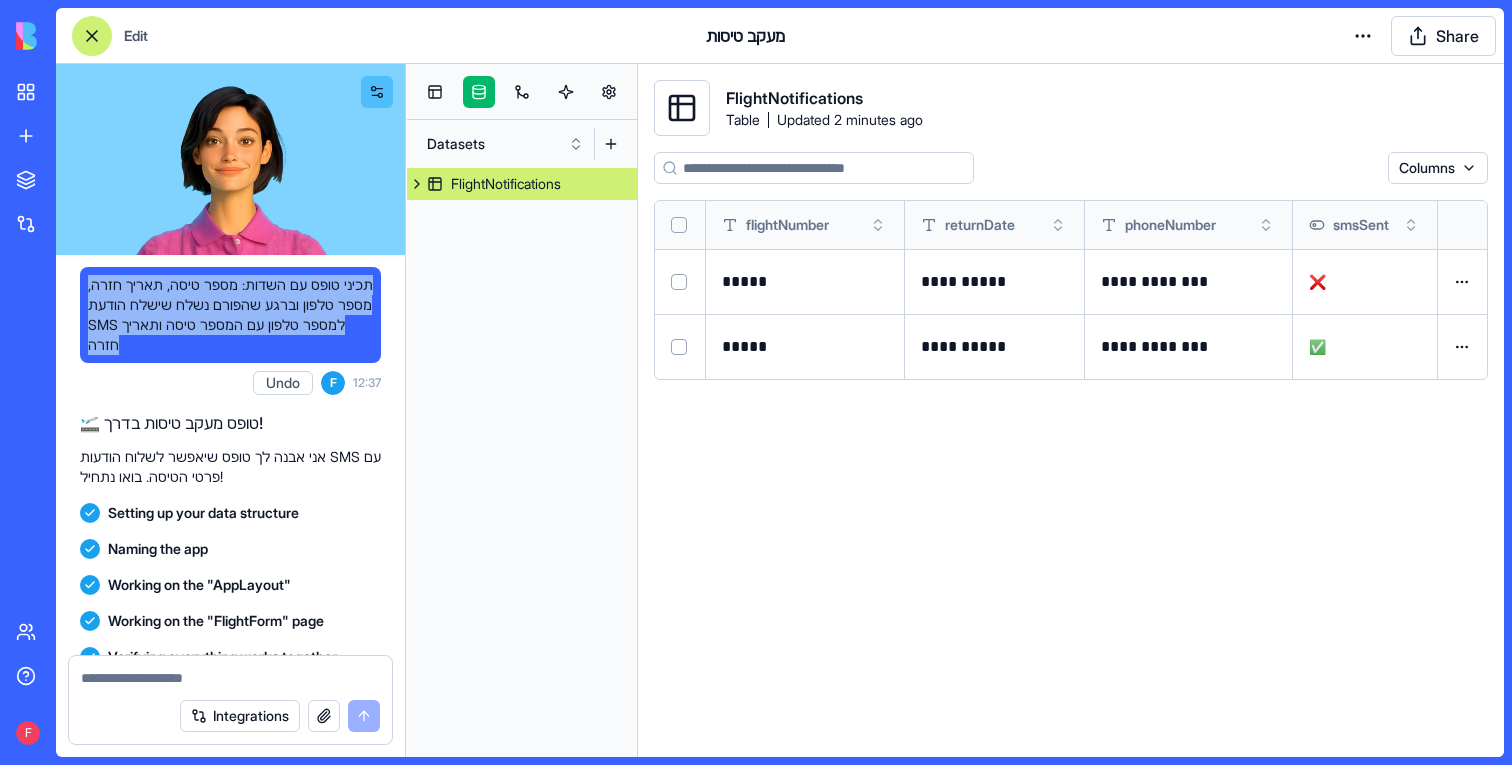 click on "תכיני טופס עם השדות: מספר טיסה, תאריך חזרה, מספר טלפון וברגע שהפורם נשלח שישלח הודעת SMS למספר טלפון עם המספר טיסה ותאריך חזרה" at bounding box center [230, 315] 